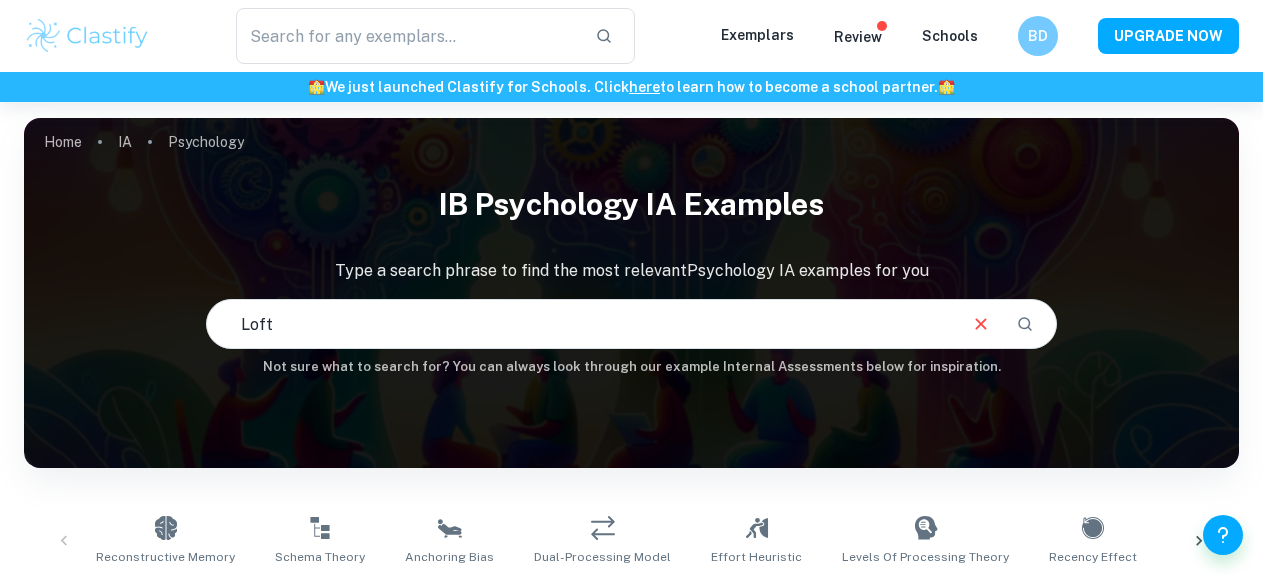 scroll, scrollTop: 0, scrollLeft: 0, axis: both 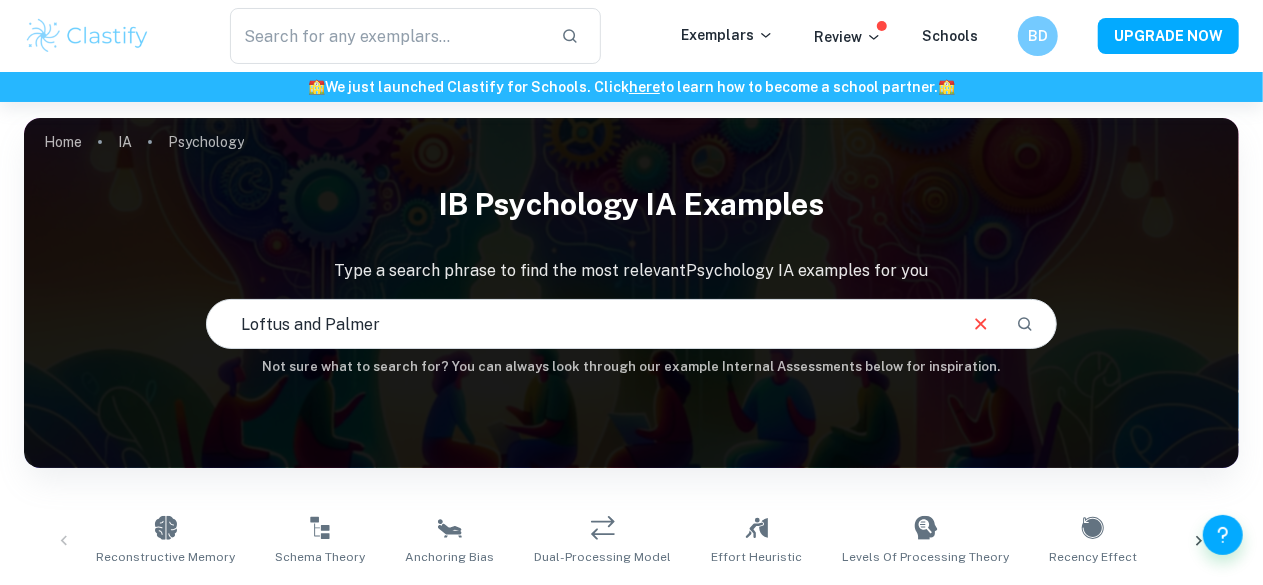 type on "Loftus and Palmer" 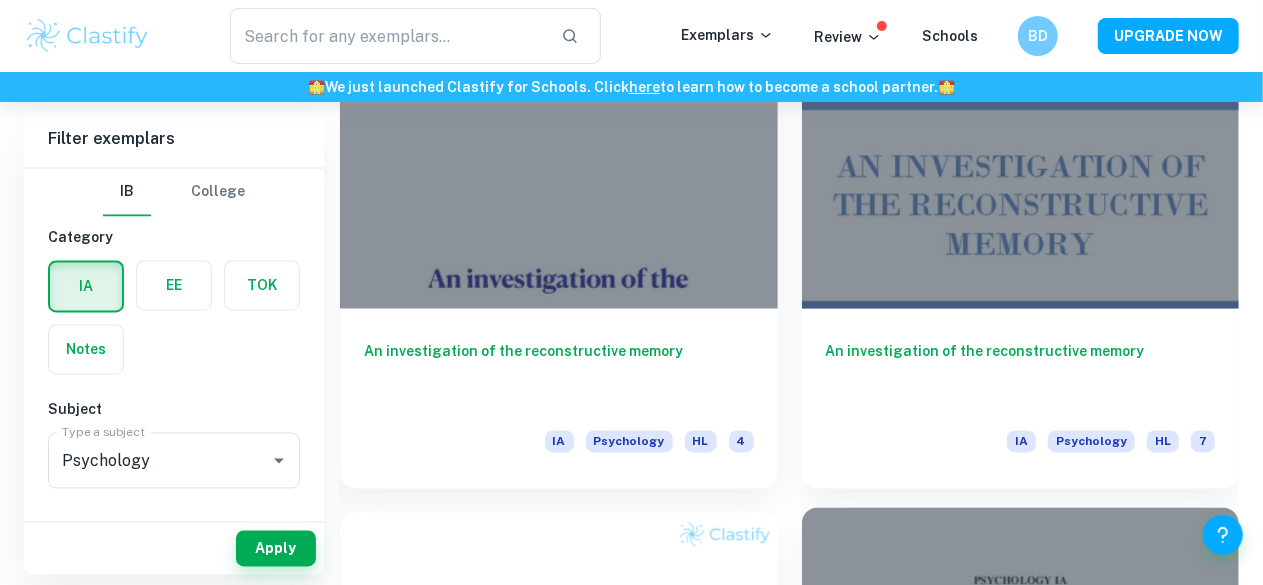 scroll, scrollTop: 1756, scrollLeft: 0, axis: vertical 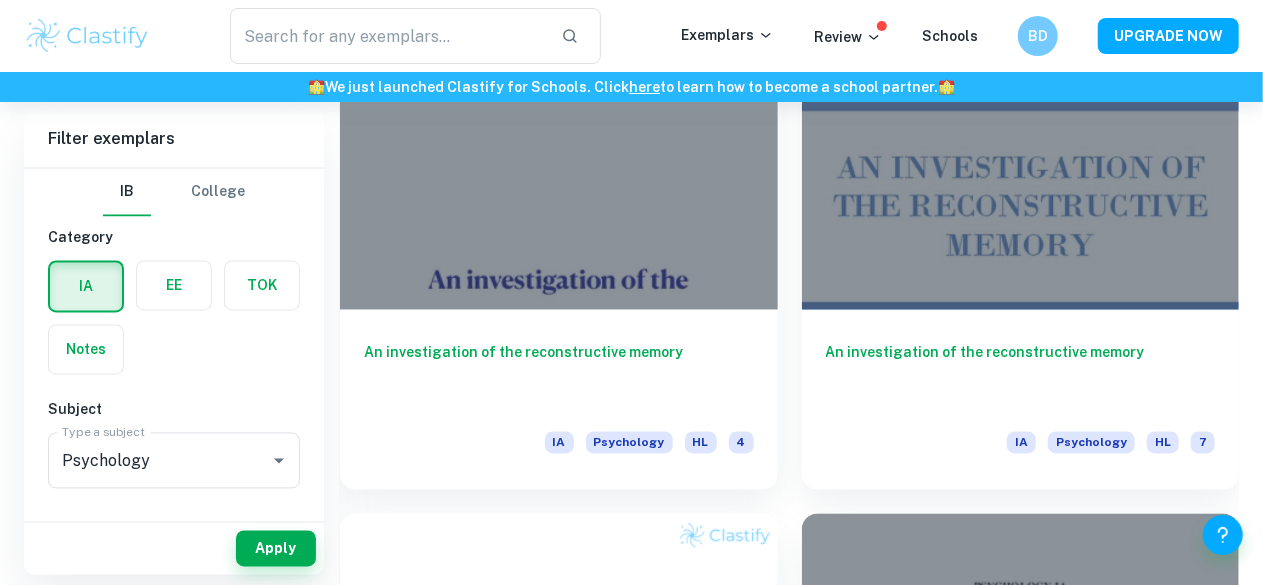 click on "An experiment investigating the influence of leading questions and post-event information on witnesses’ answers" at bounding box center [1021, 1435] 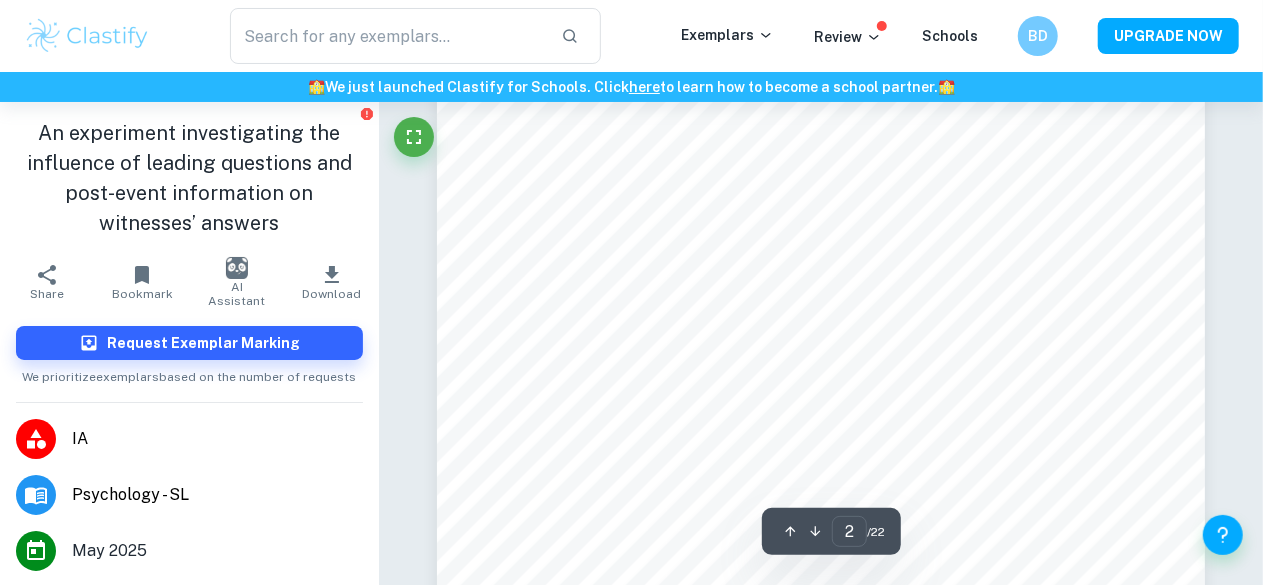 scroll, scrollTop: 1801, scrollLeft: 0, axis: vertical 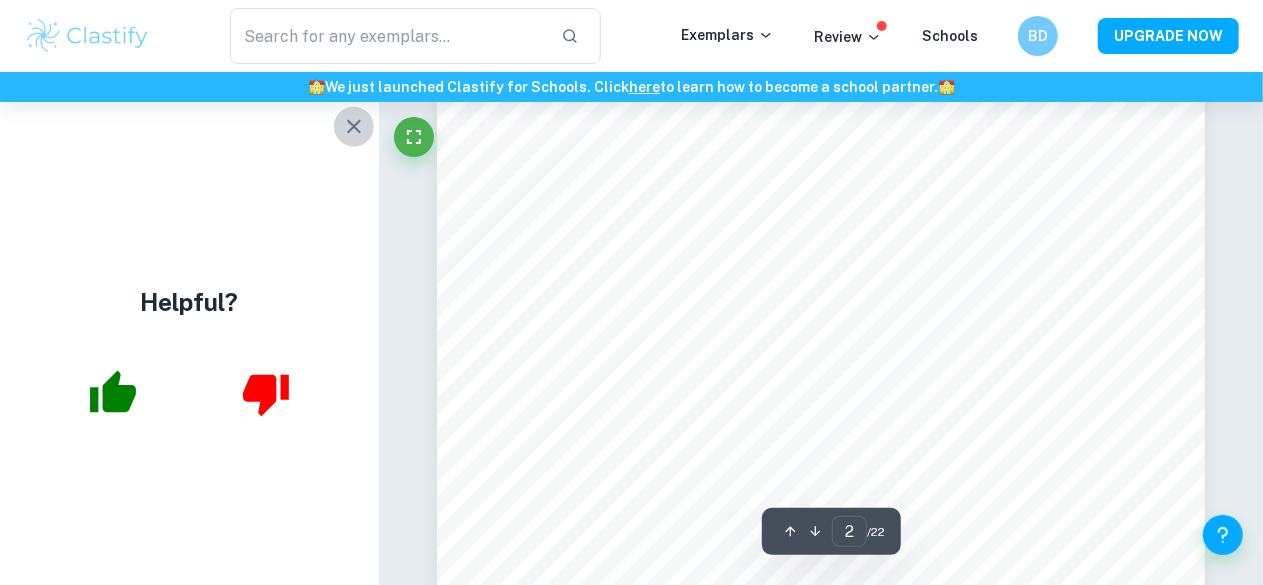 click 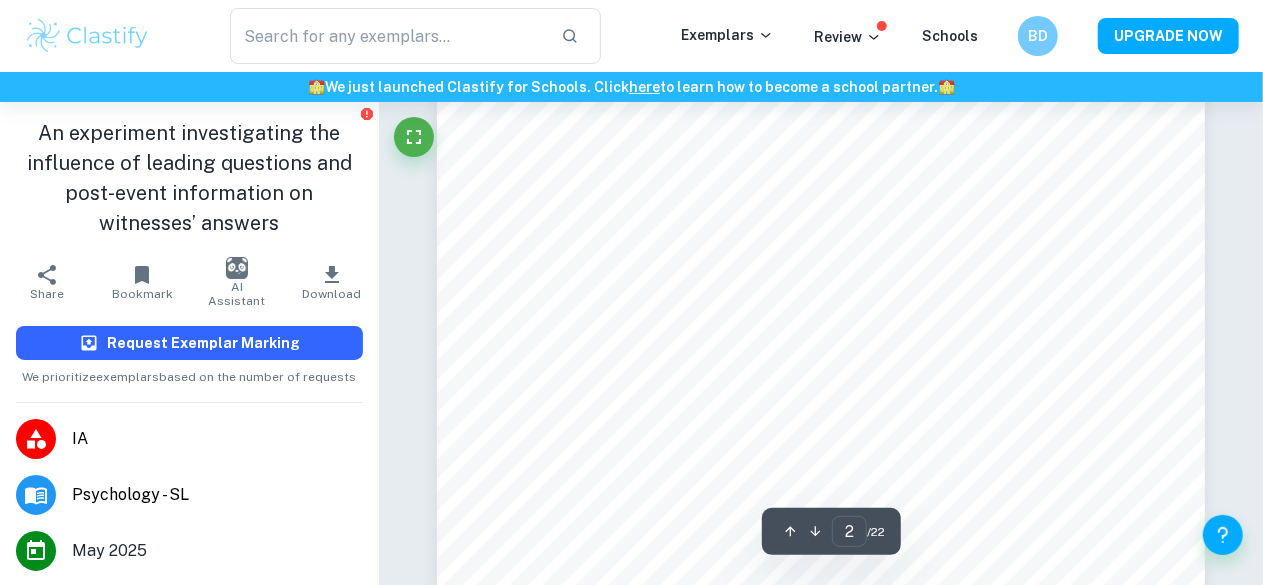 scroll, scrollTop: 1600, scrollLeft: 0, axis: vertical 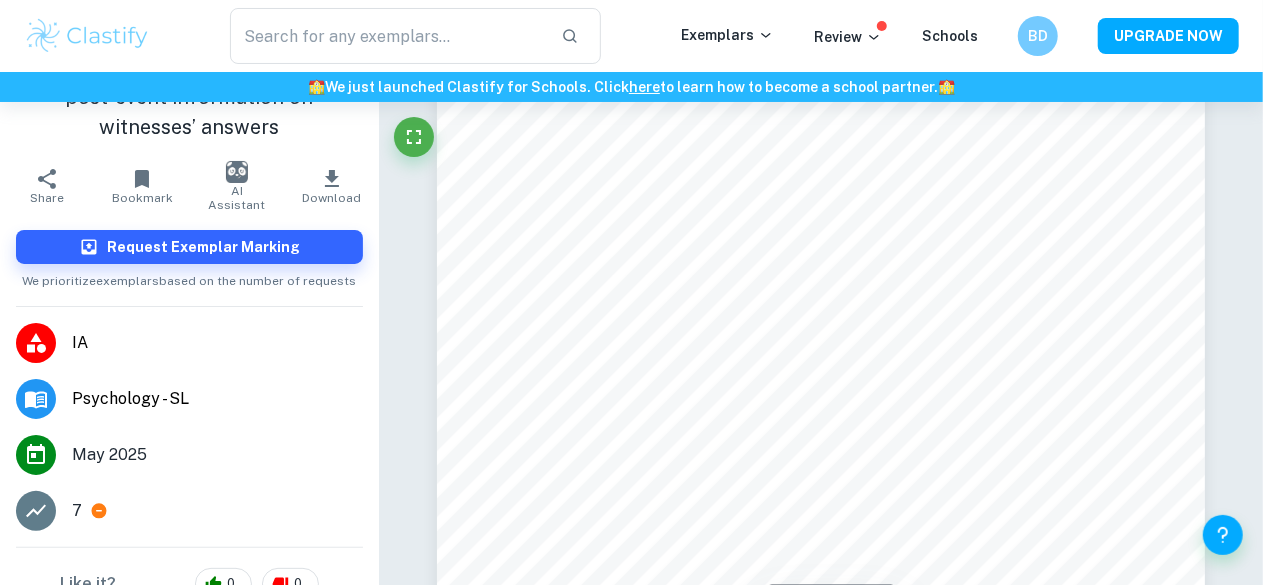 click 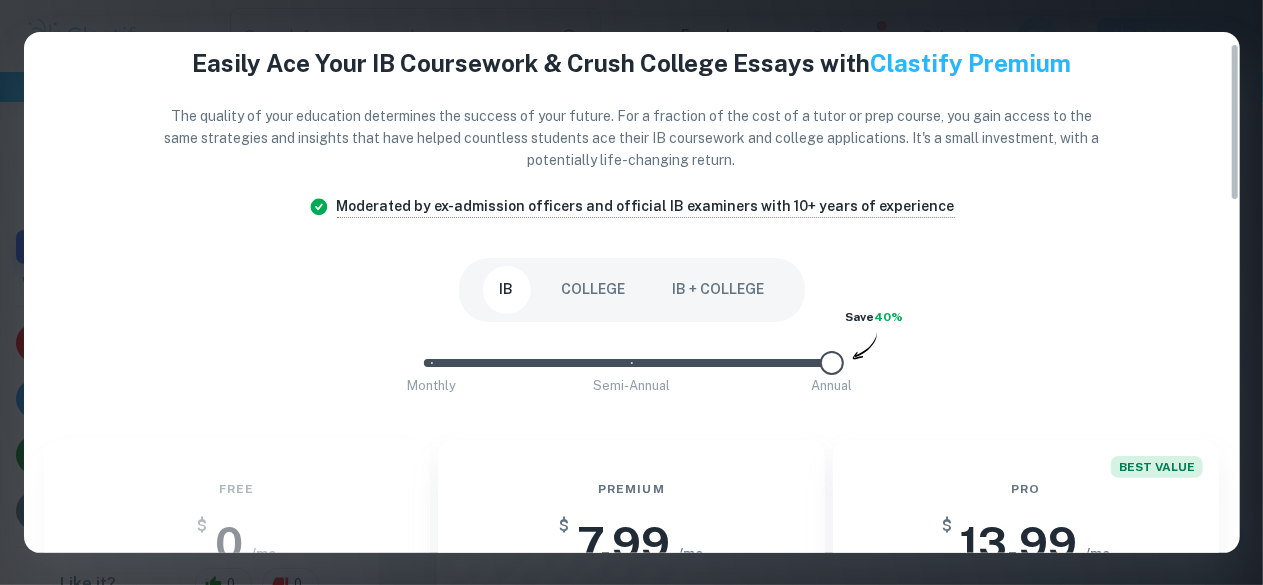 scroll, scrollTop: 0, scrollLeft: 0, axis: both 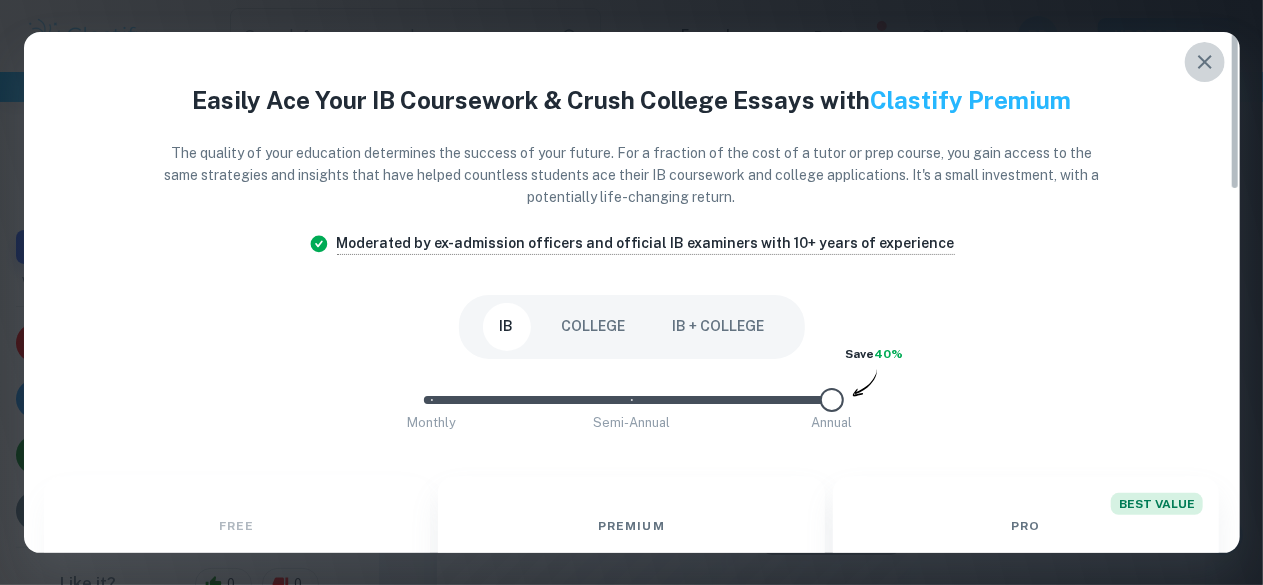 click 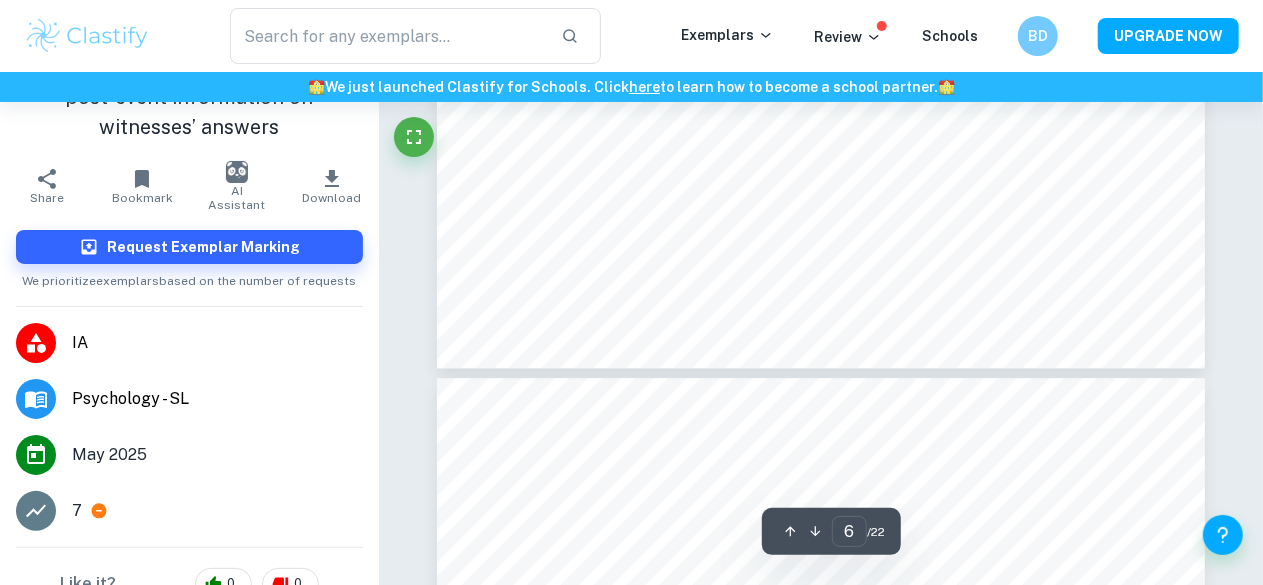 scroll, scrollTop: 6546, scrollLeft: 0, axis: vertical 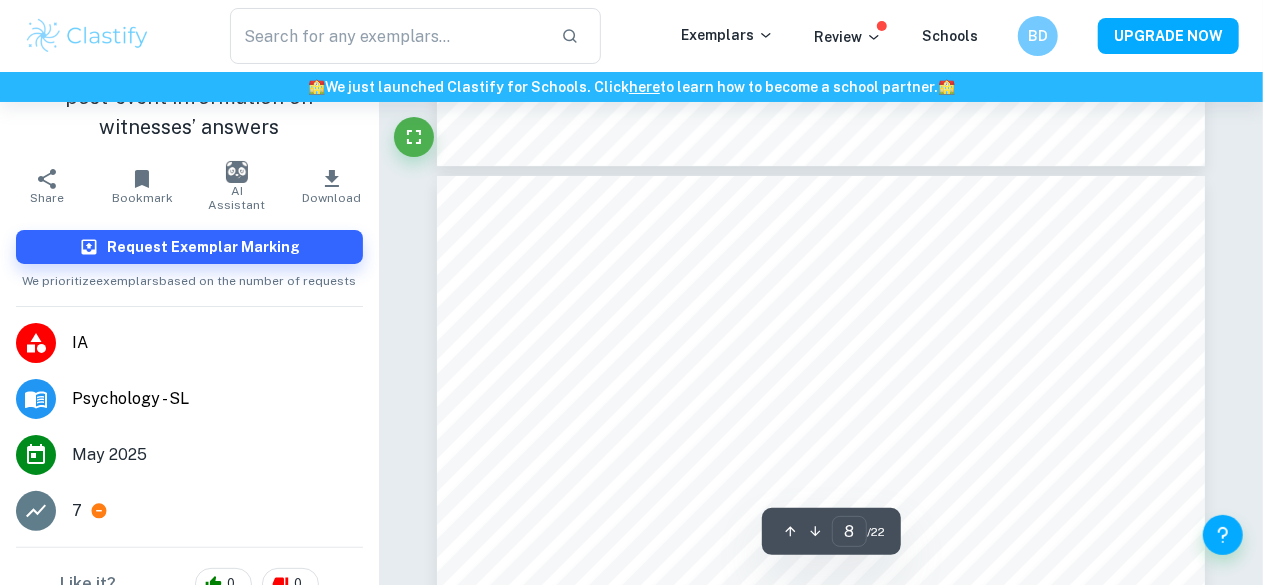 type on "7" 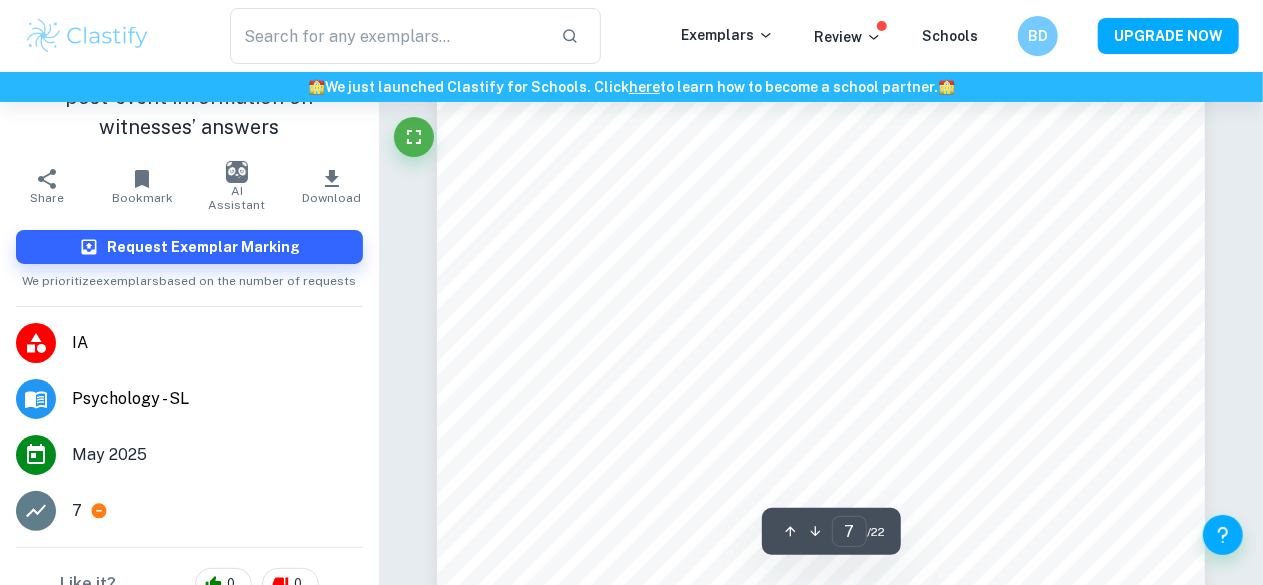 scroll, scrollTop: 7194, scrollLeft: 0, axis: vertical 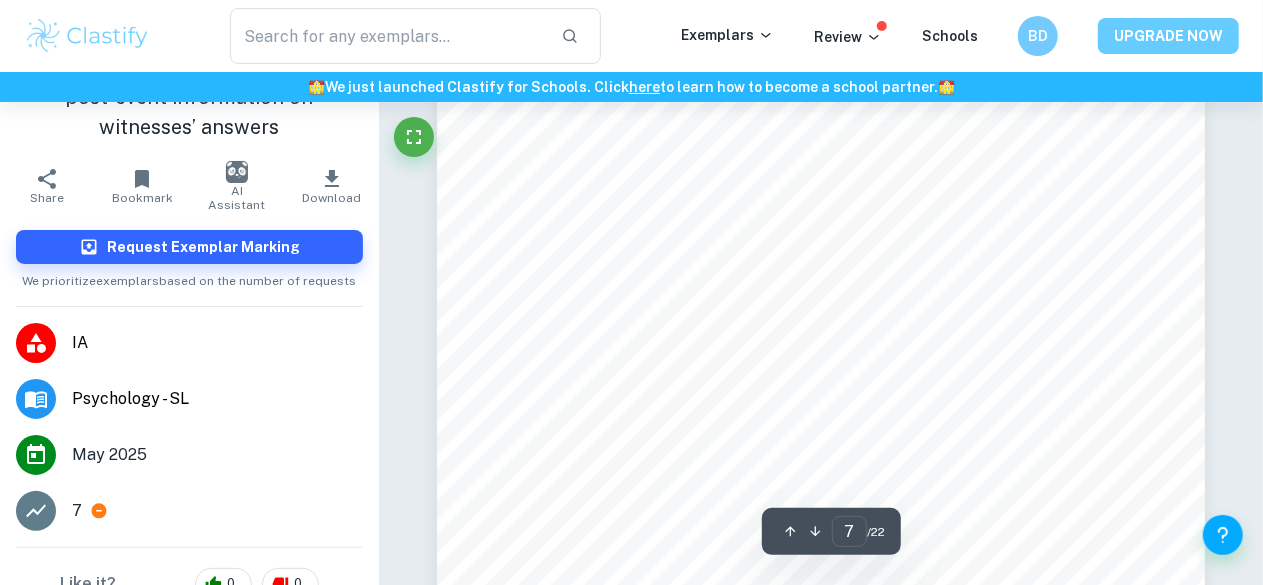 click on "UPGRADE NOW" at bounding box center (1168, 36) 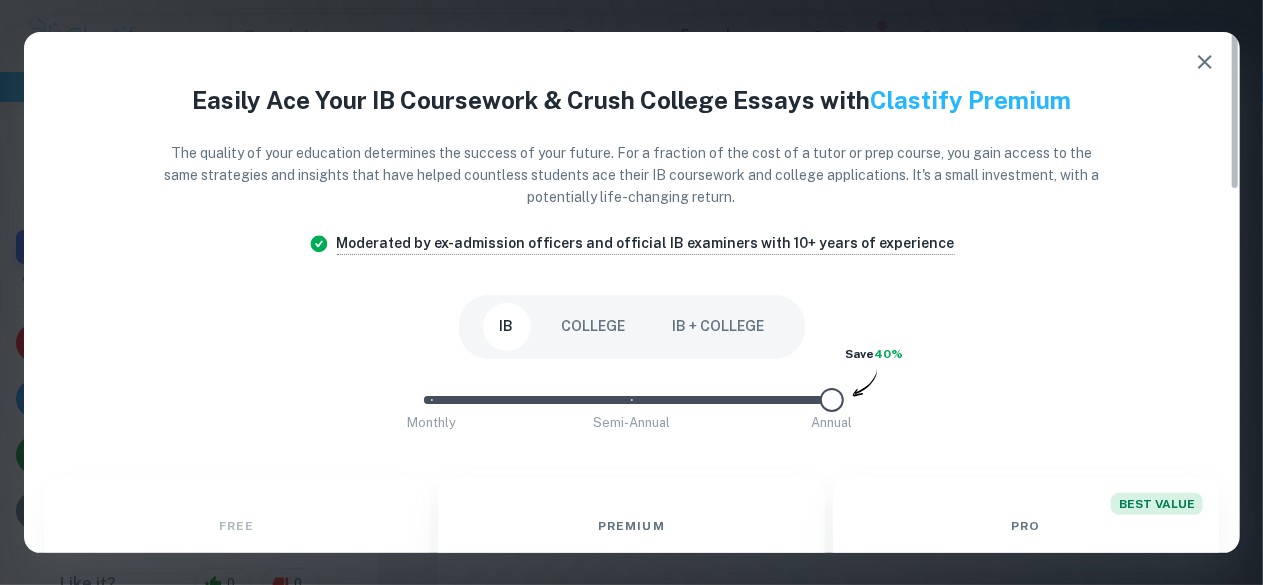 click on "IB + COLLEGE" at bounding box center [719, 327] 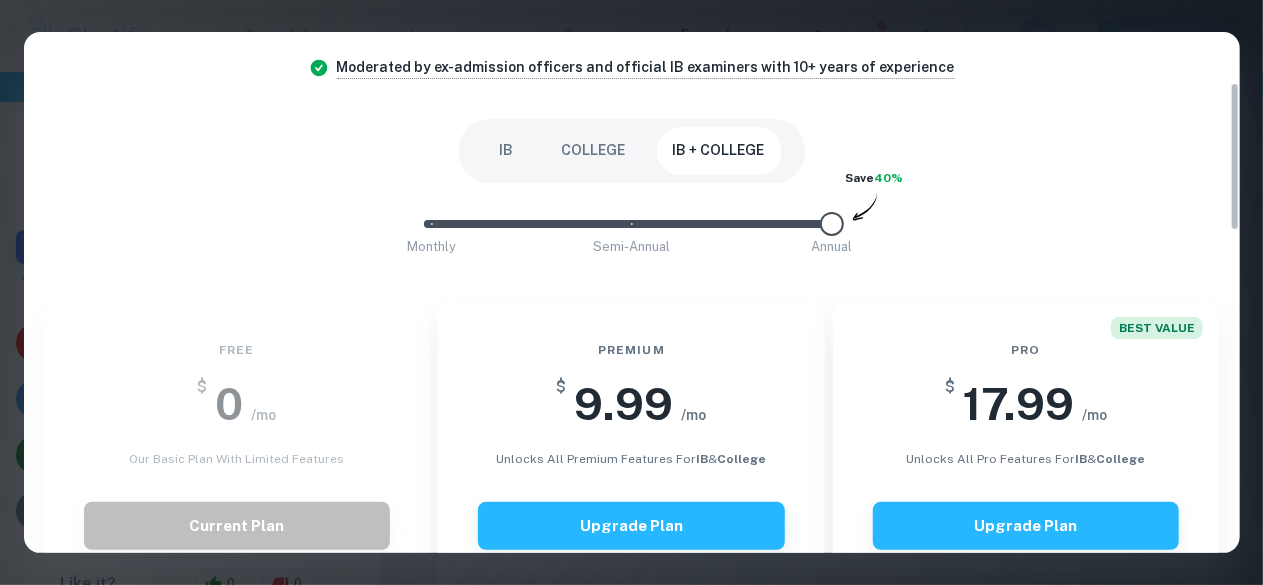 scroll, scrollTop: 175, scrollLeft: 0, axis: vertical 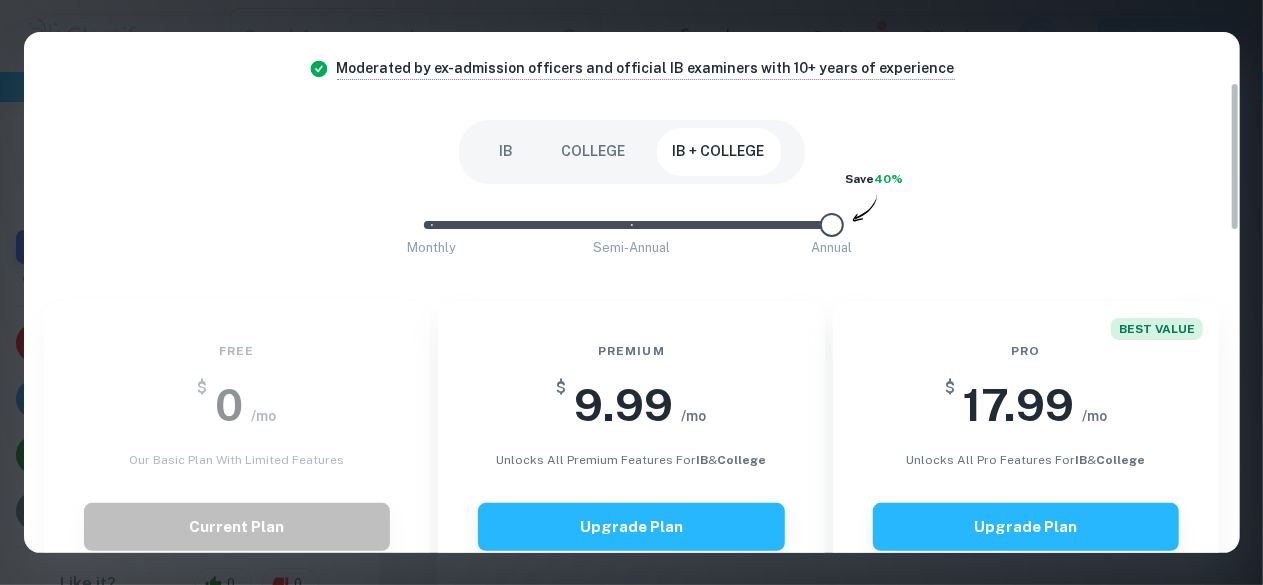 click on "Monthly Semi-Annual Annual Save  40%" at bounding box center [632, 235] 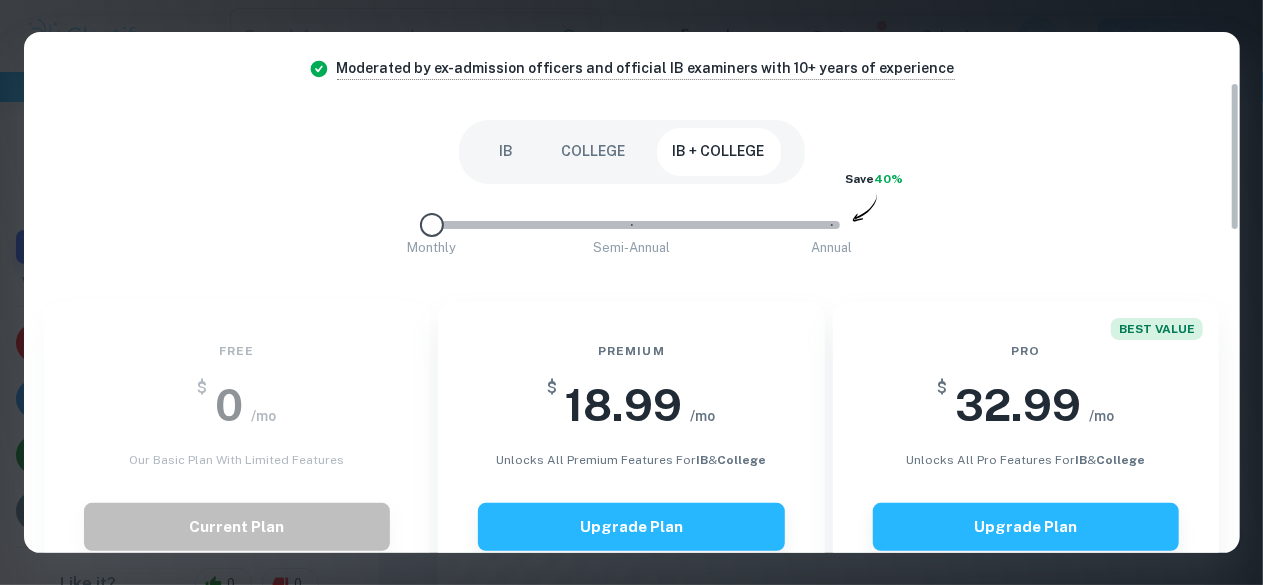 click on "Monthly Semi-Annual Annual" at bounding box center [632, 225] 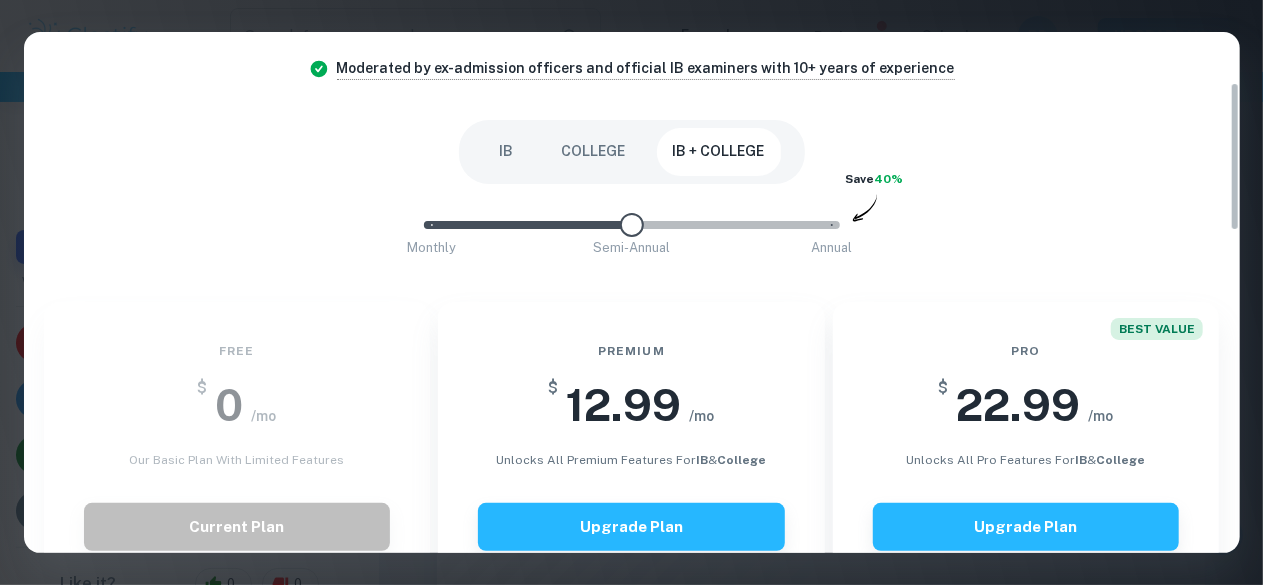 click at bounding box center (632, 225) 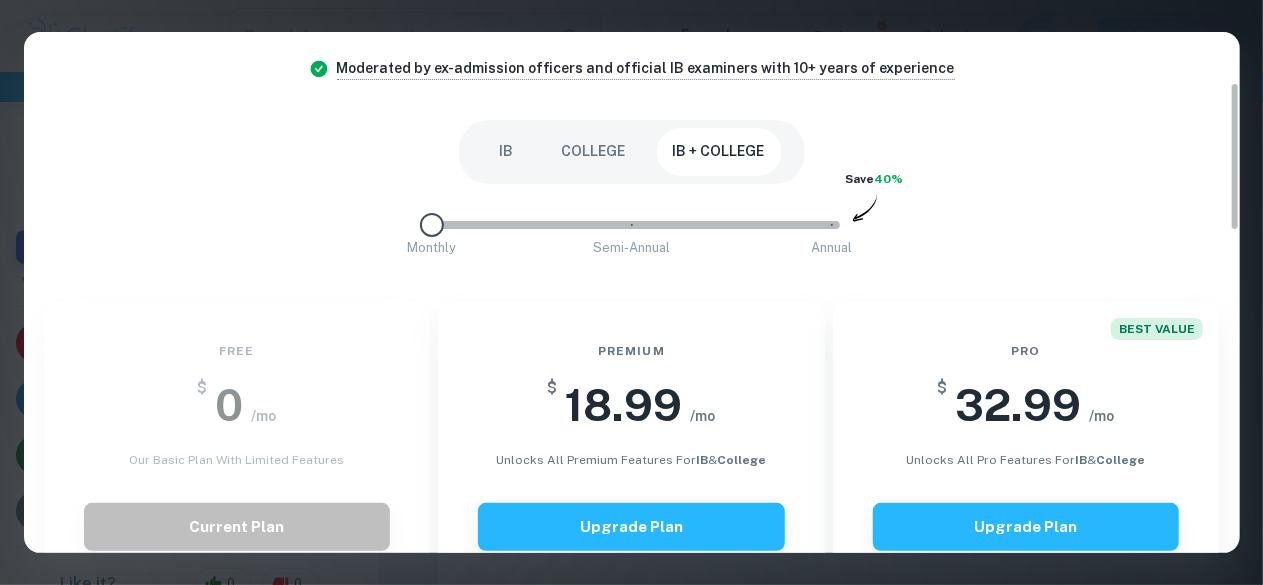 click on "Monthly Semi-Annual Annual" at bounding box center [632, 225] 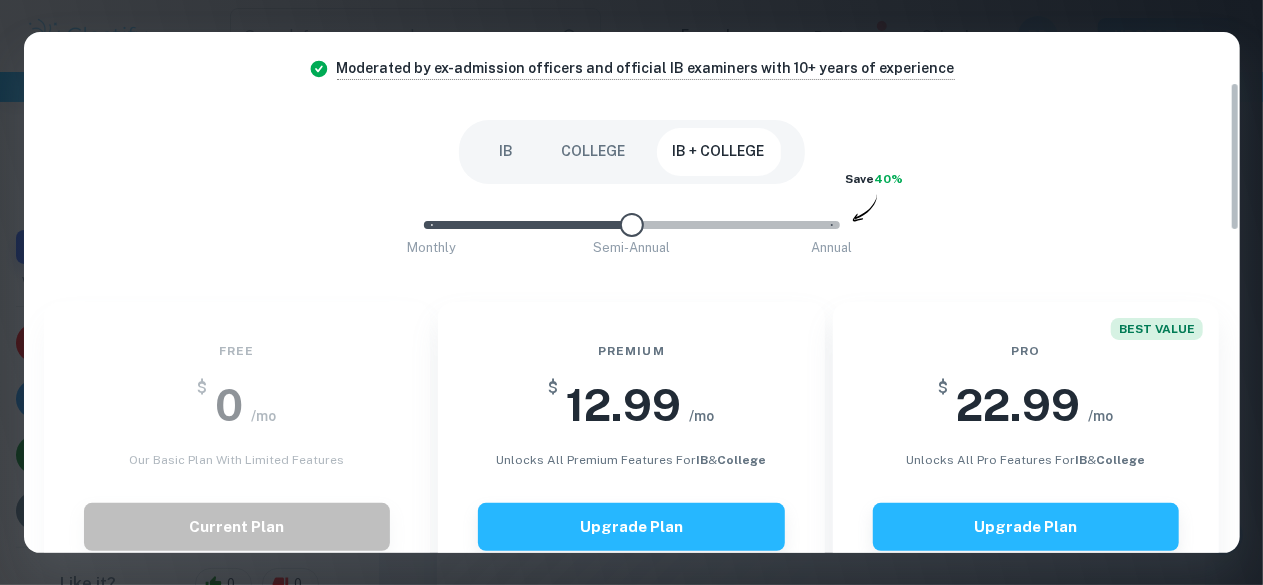click on "Monthly Semi-Annual Annual" at bounding box center [632, 225] 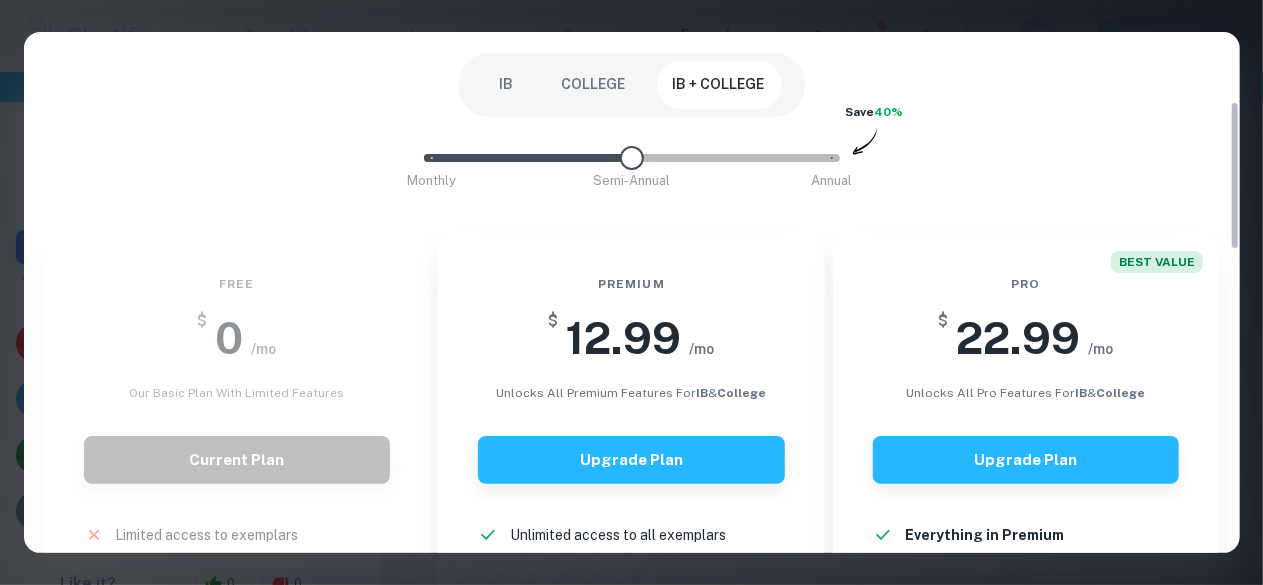 click on "Monthly Semi-Annual Annual Save  40%" at bounding box center (632, 168) 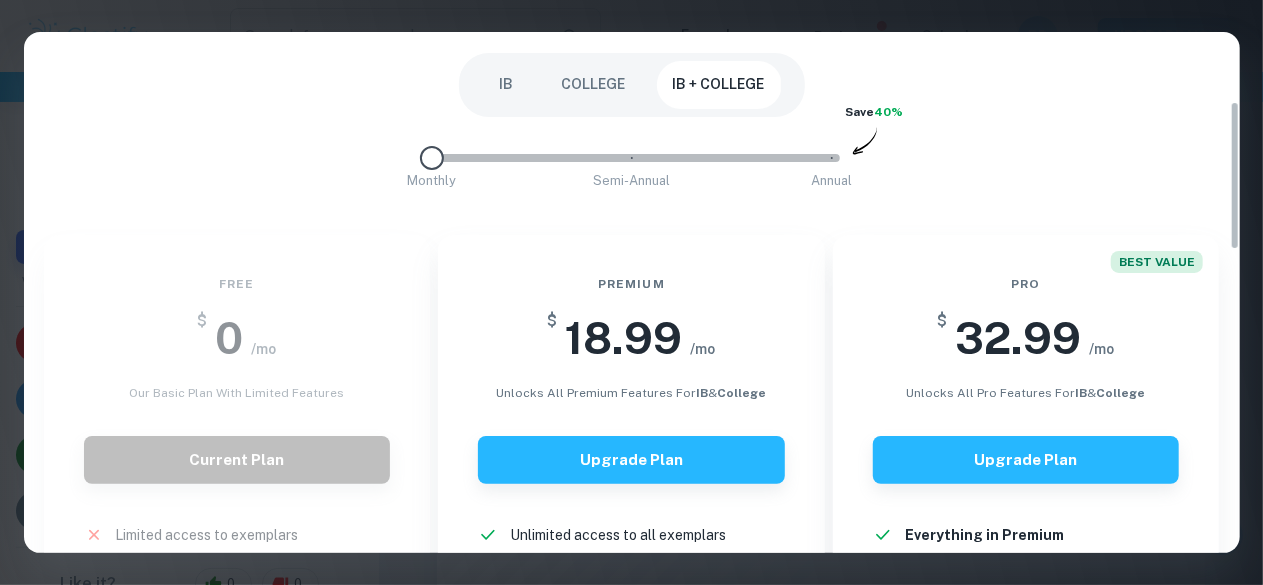 click on "Monthly Semi-Annual Annual" at bounding box center [632, 158] 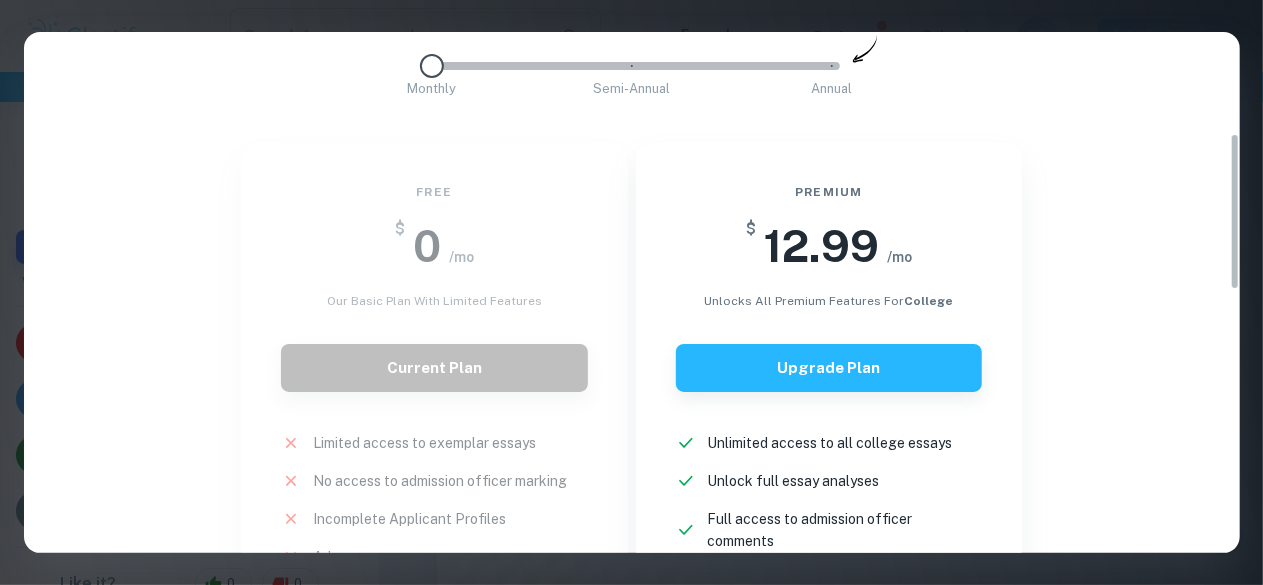 scroll, scrollTop: 286, scrollLeft: 0, axis: vertical 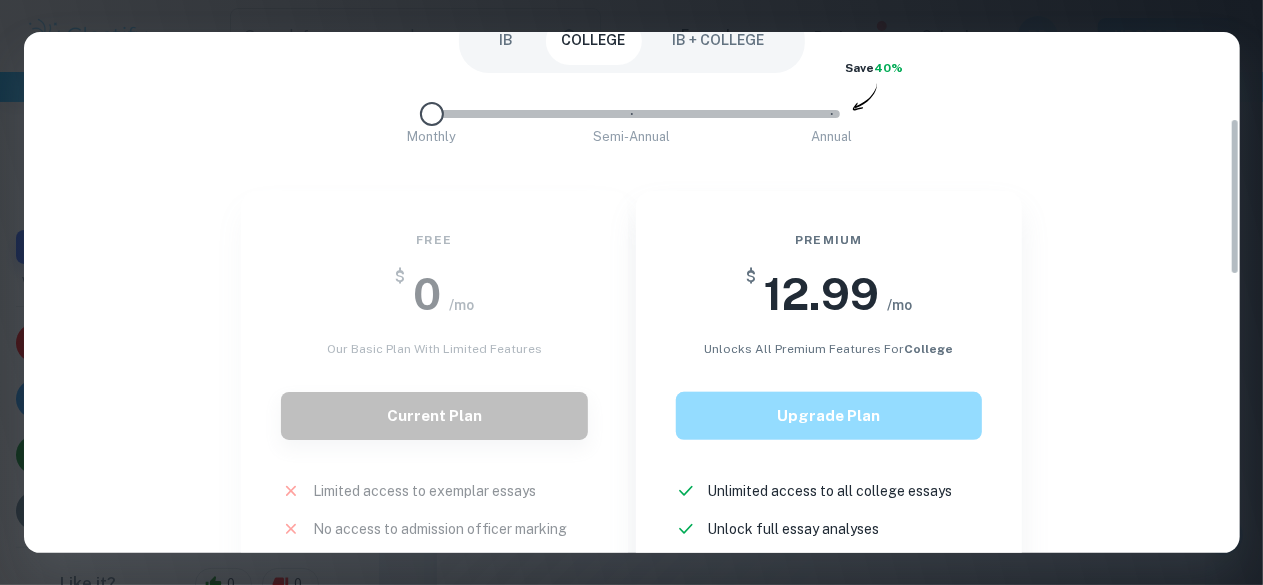 click on "Upgrade Plan" at bounding box center [829, 416] 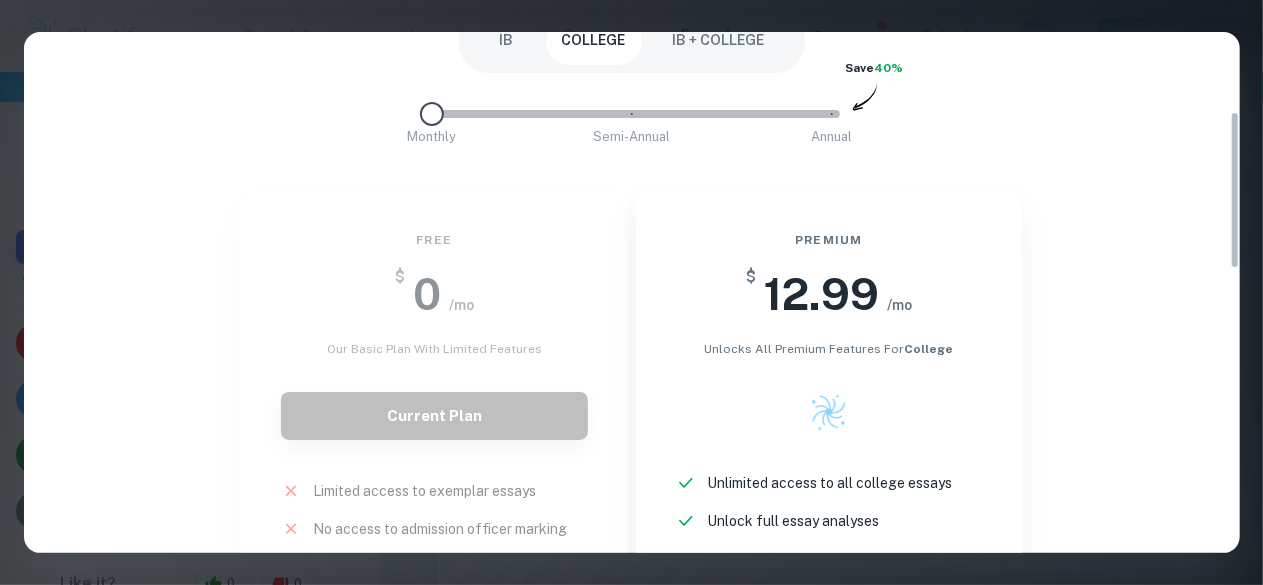 scroll, scrollTop: 230, scrollLeft: 0, axis: vertical 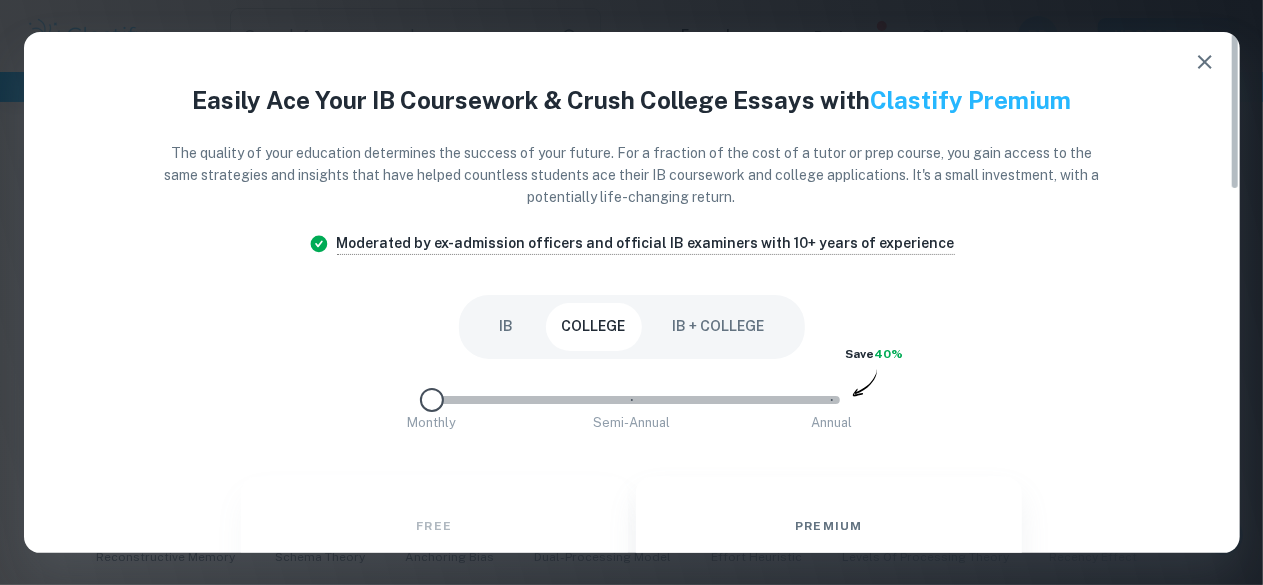 click 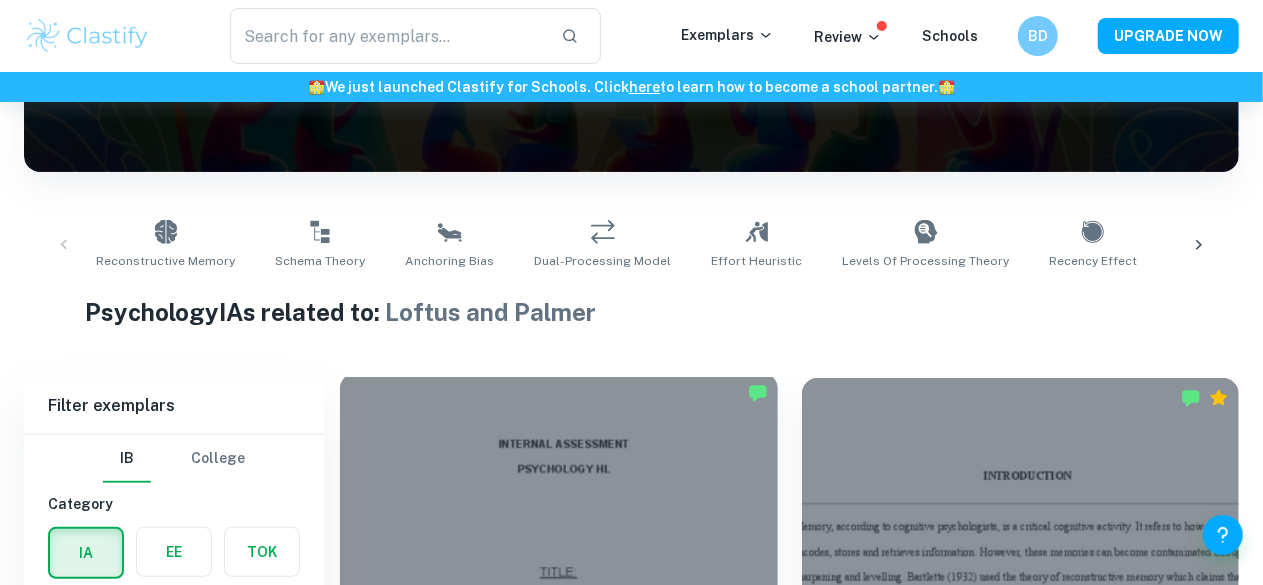 scroll, scrollTop: 0, scrollLeft: 0, axis: both 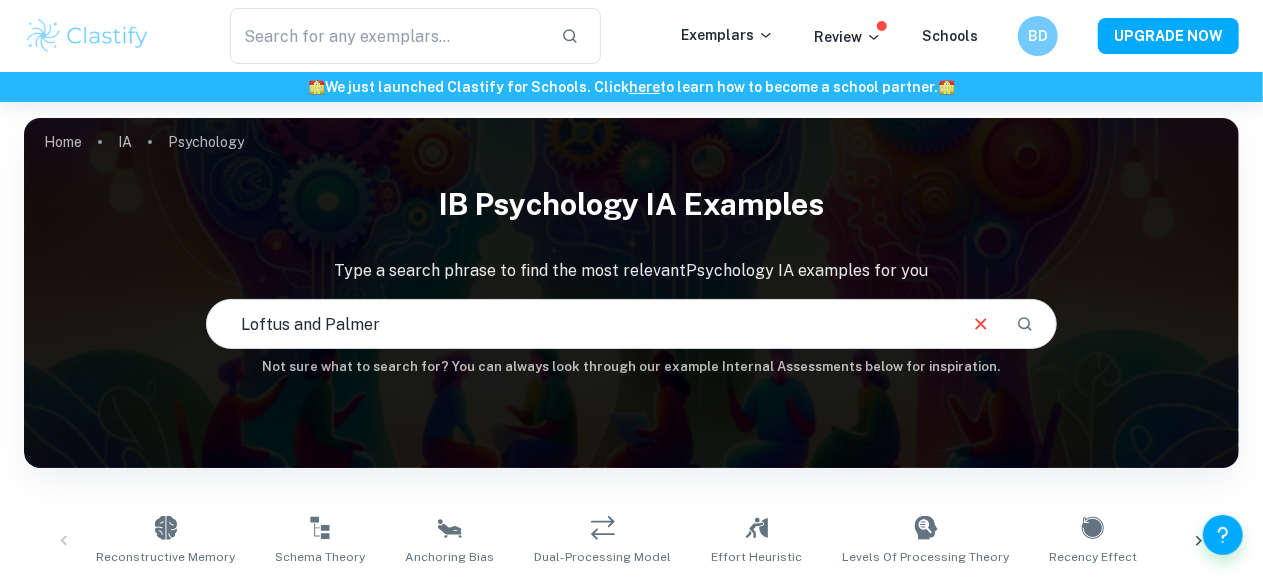 click on "Loftus and Palmer" at bounding box center (580, 324) 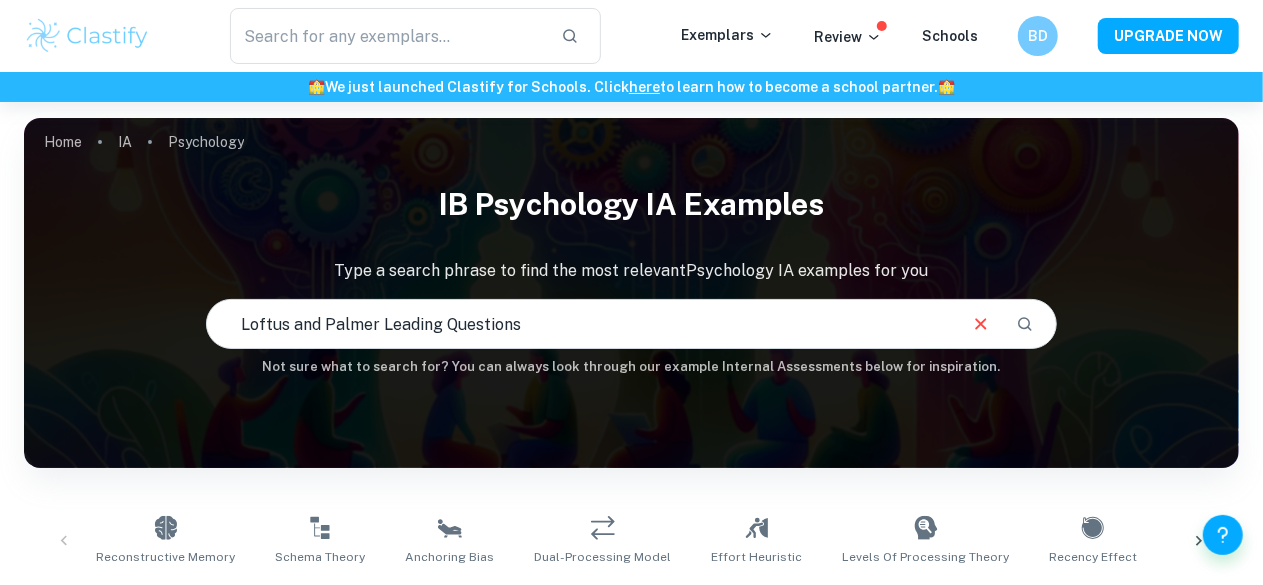 type on "Loftus and Palmer Leading Questions" 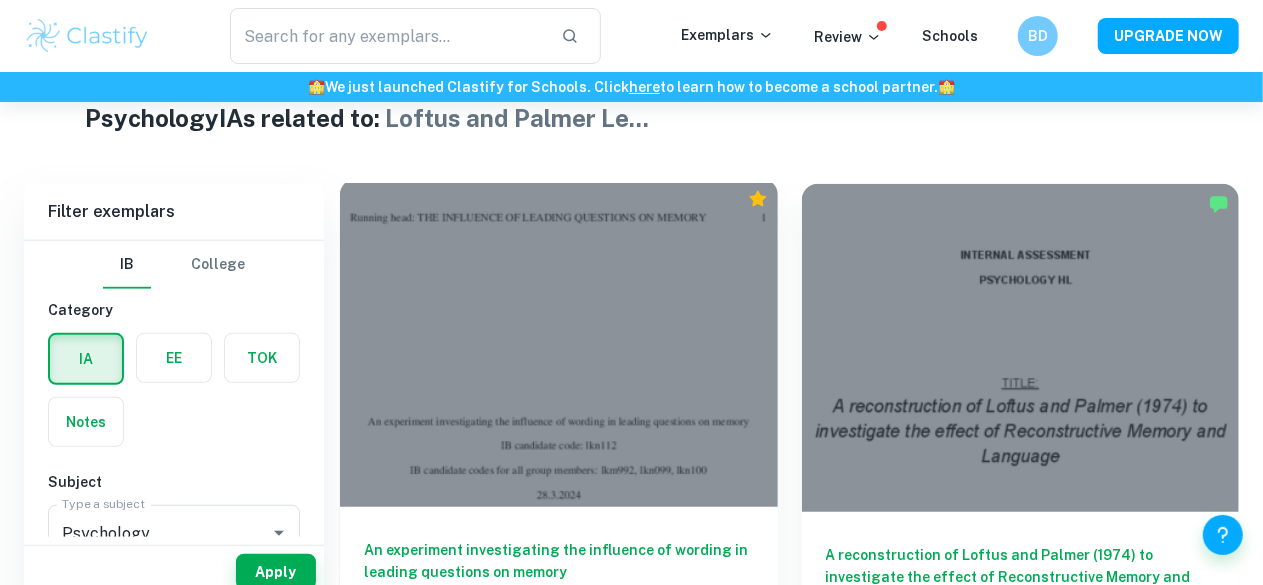 scroll, scrollTop: 552, scrollLeft: 0, axis: vertical 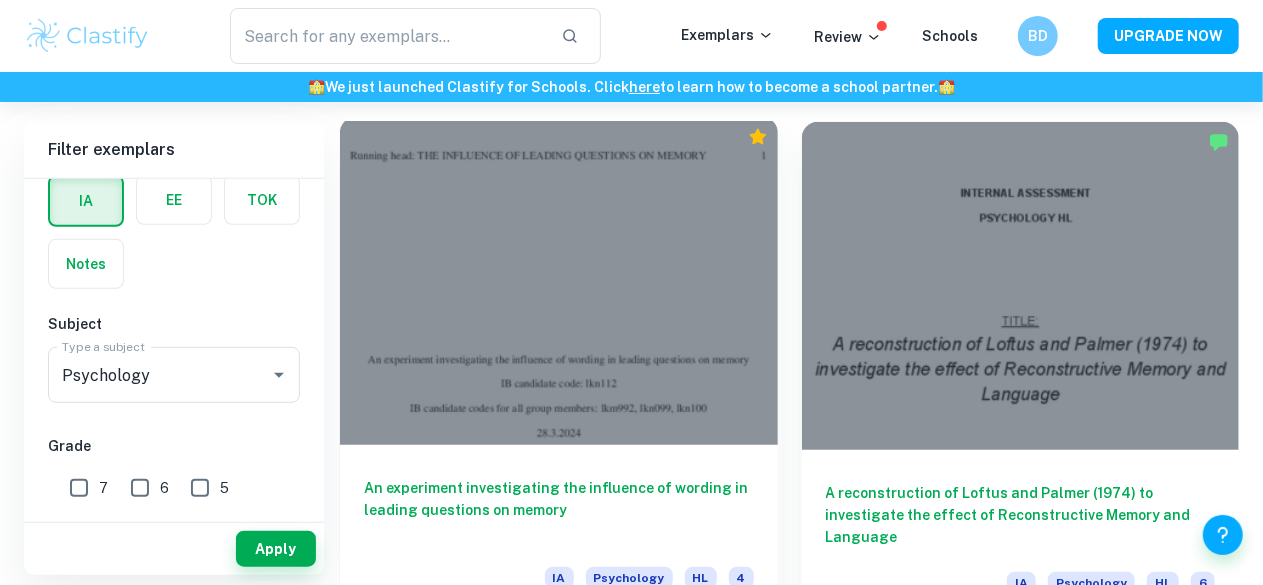 click at bounding box center (559, 281) 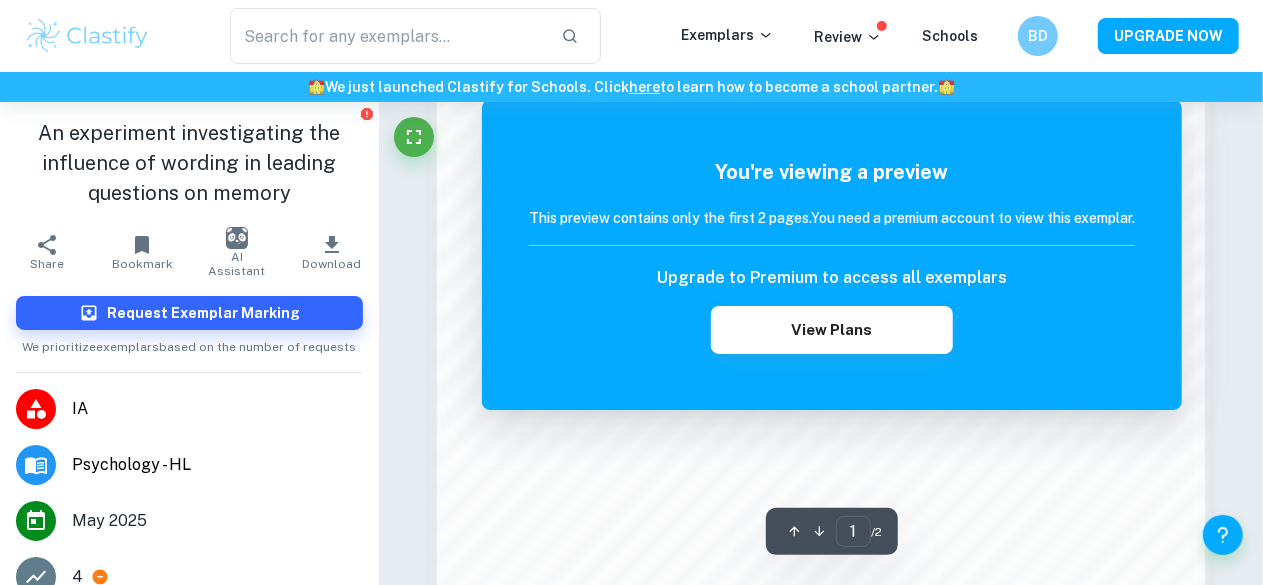 scroll, scrollTop: 1558, scrollLeft: 0, axis: vertical 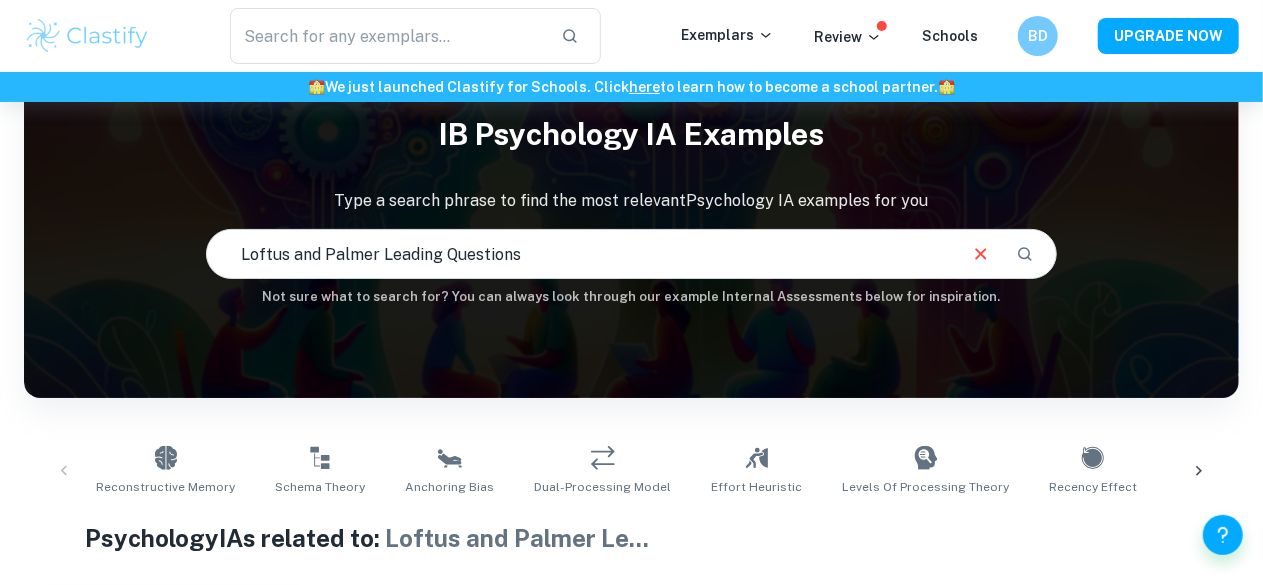 click on "IB Psychology IA examples Type a search phrase to find the most relevant Psychology IA examples for you Loftus and Palmer Leading Questions ​ Not sure what to search for? You can always look through our example Internal Assessments below for inspiration." at bounding box center (631, 205) 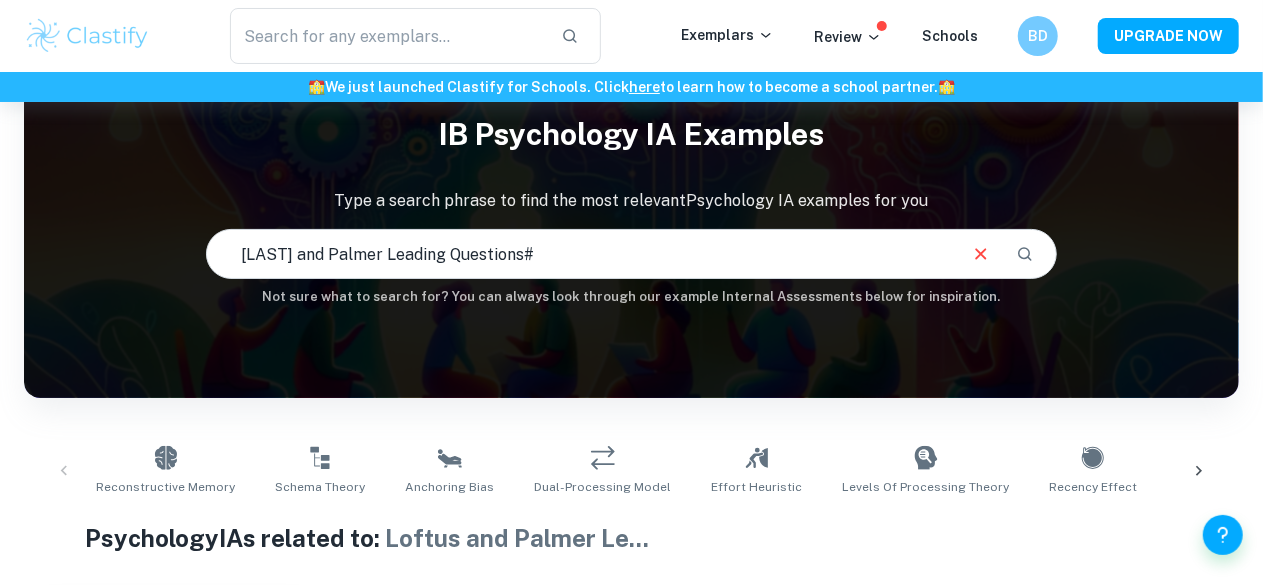 type on "Loftus and Palmer Leading Questions" 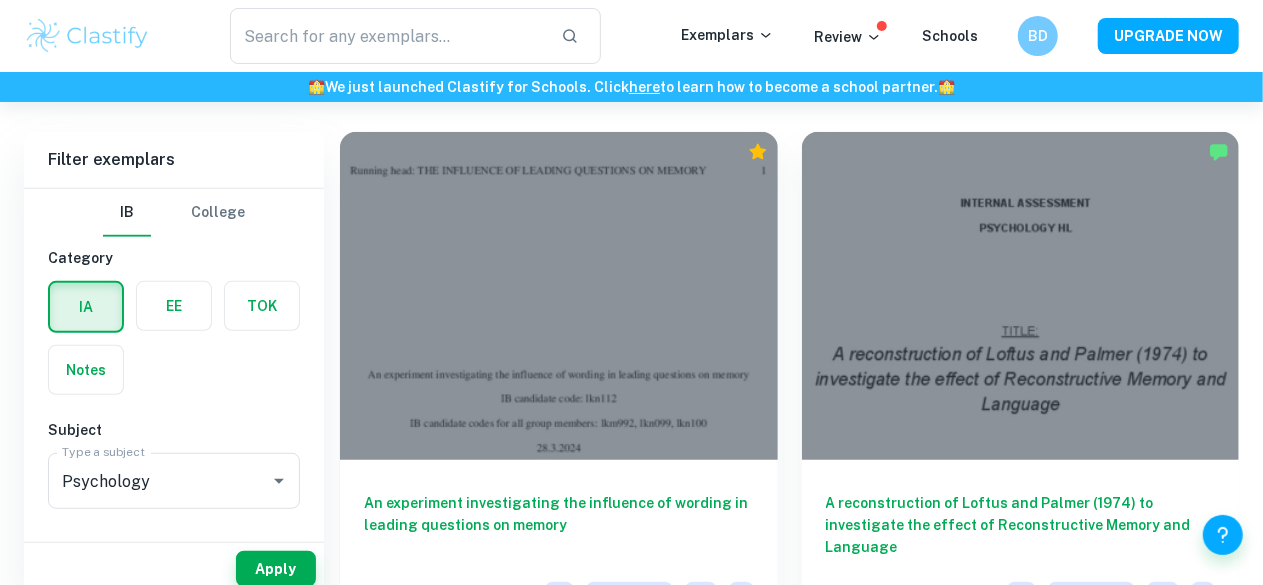 scroll, scrollTop: 876, scrollLeft: 0, axis: vertical 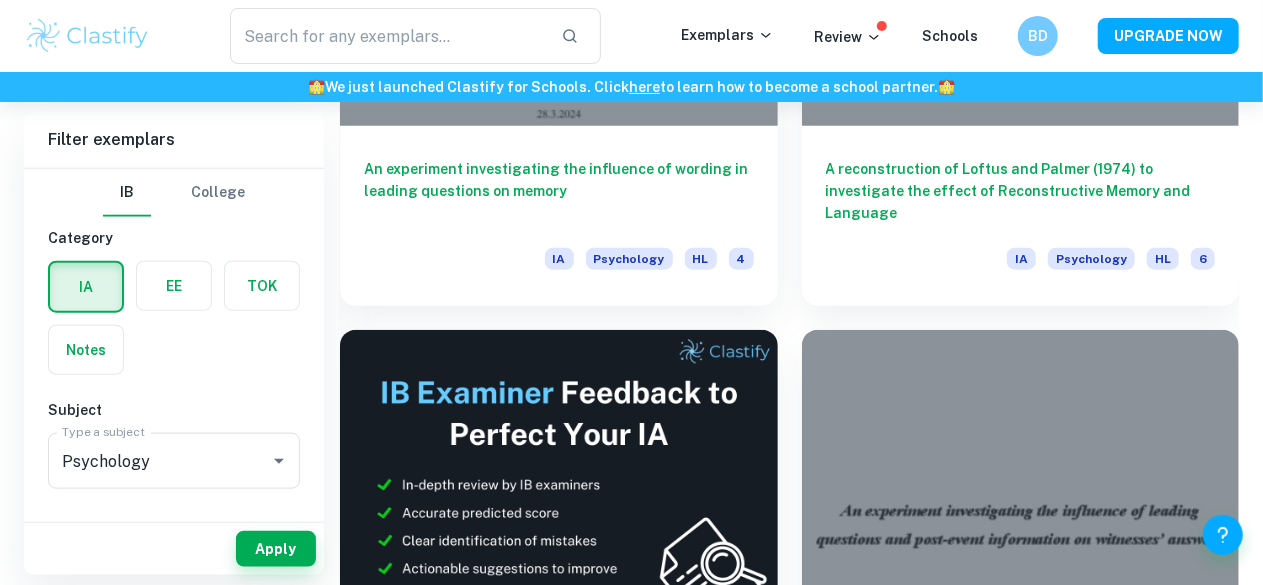 click on "An Investigation into the Effect of Leading questions on Memory Recall" at bounding box center [559, 1250] 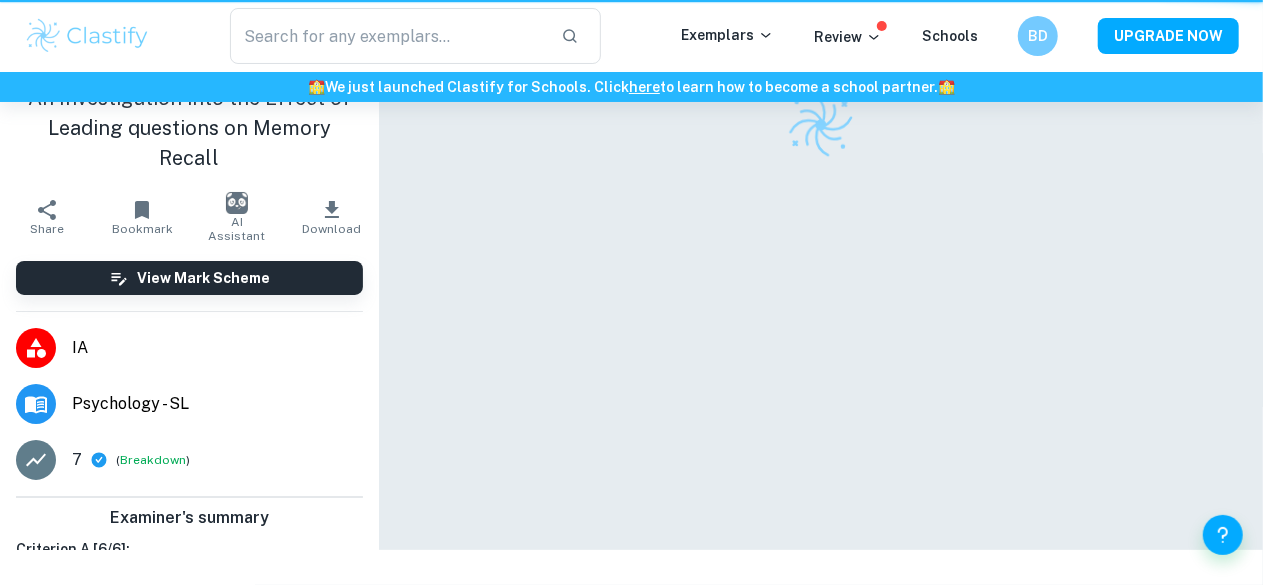 scroll, scrollTop: 0, scrollLeft: 0, axis: both 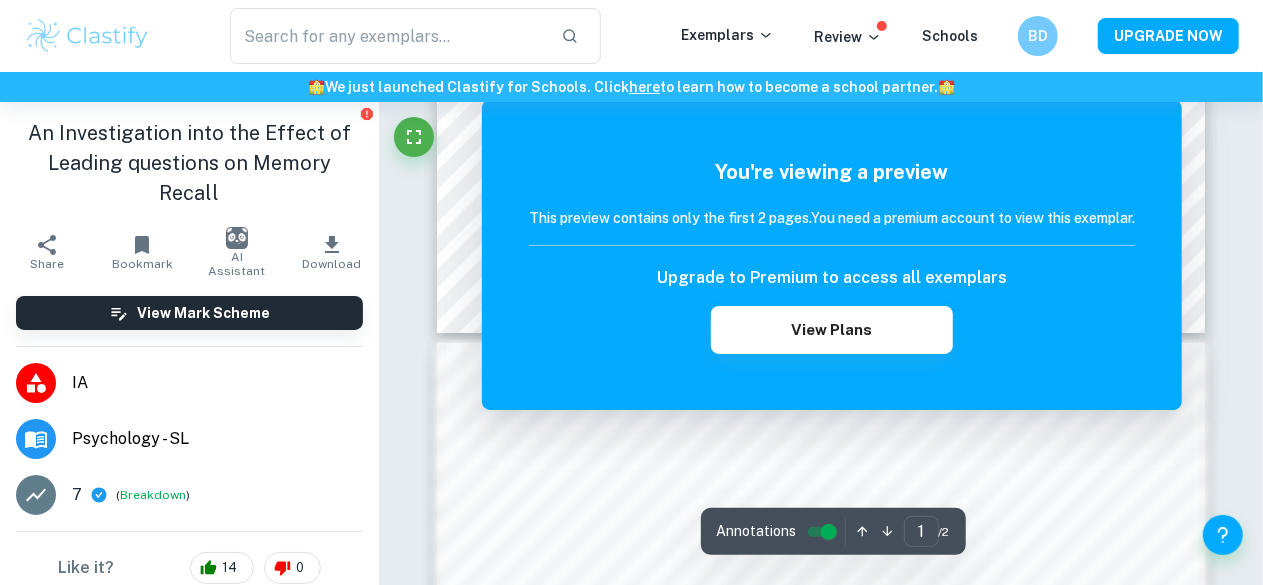 click at bounding box center (829, 532) 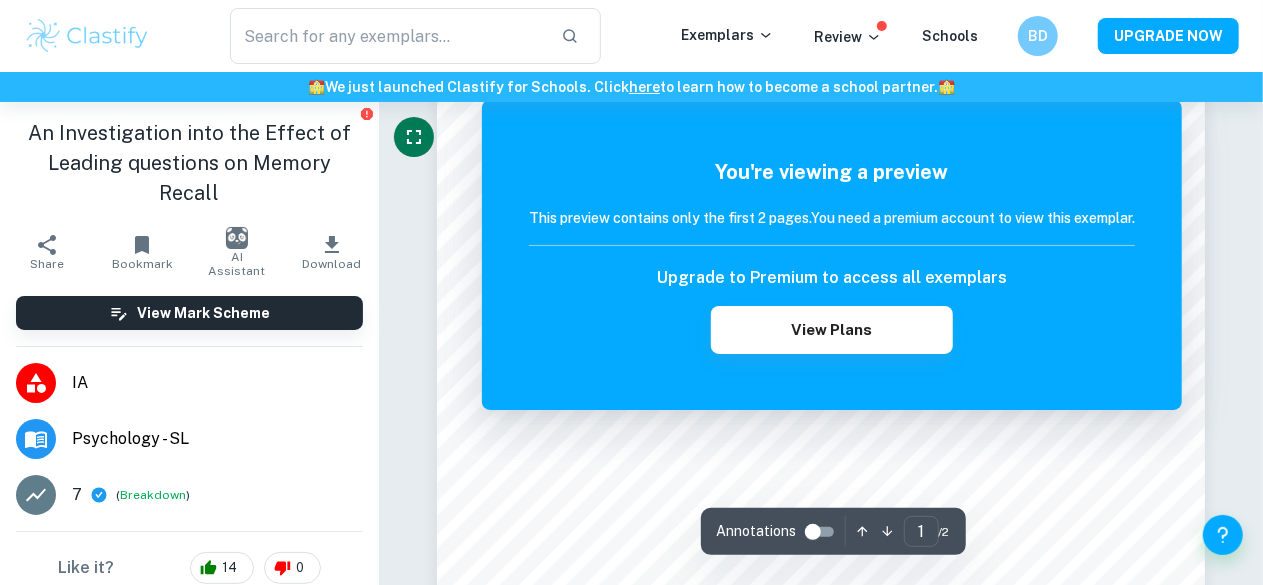 scroll, scrollTop: 265, scrollLeft: 0, axis: vertical 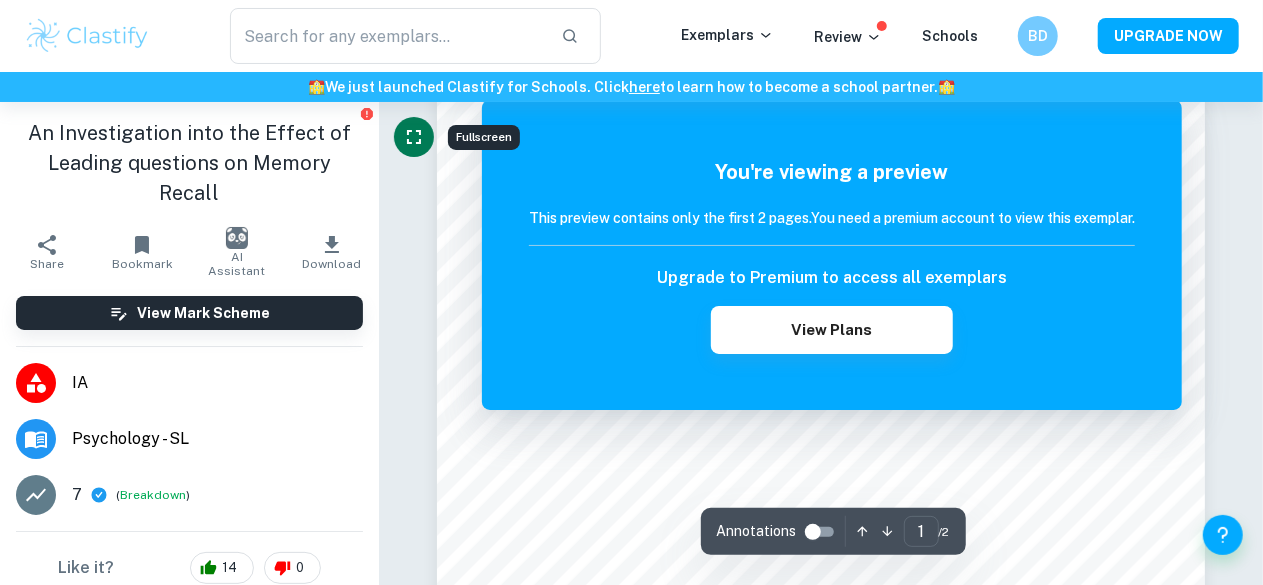 click 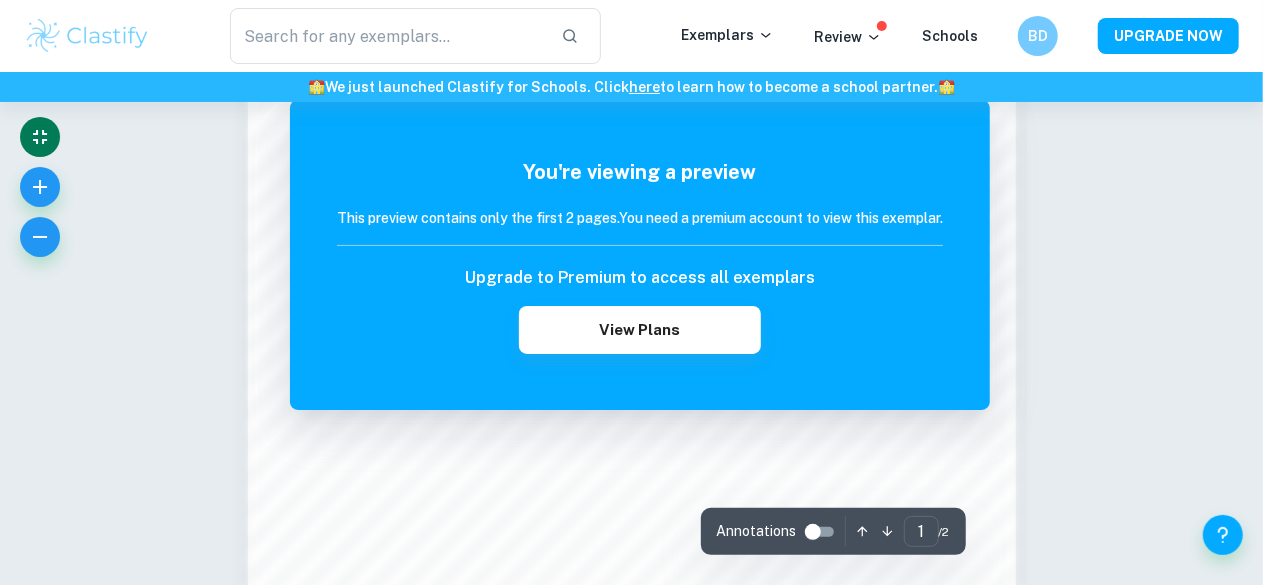scroll, scrollTop: 1480, scrollLeft: 0, axis: vertical 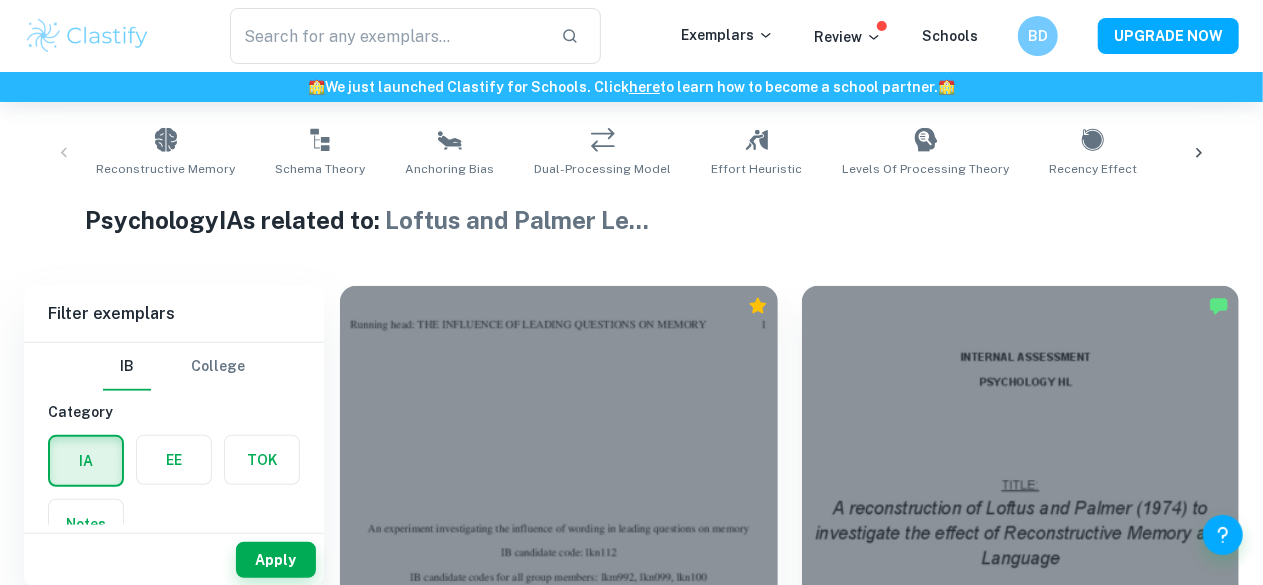 drag, startPoint x: 132, startPoint y: 51, endPoint x: 477, endPoint y: 240, distance: 393.3777 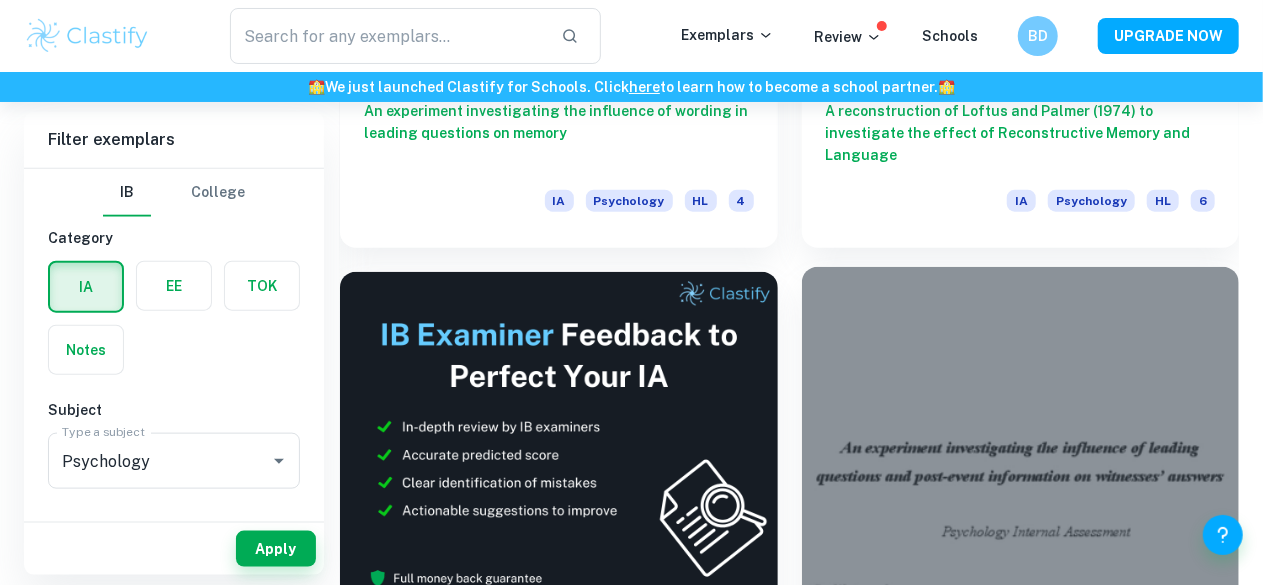 scroll, scrollTop: 936, scrollLeft: 0, axis: vertical 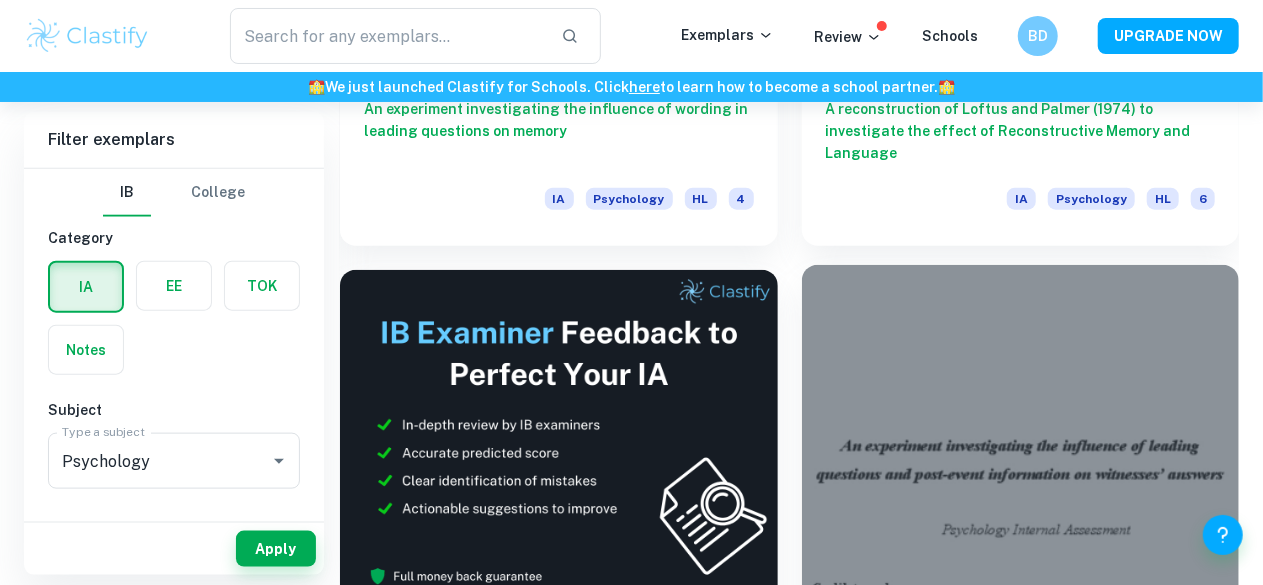 click at bounding box center [1021, 429] 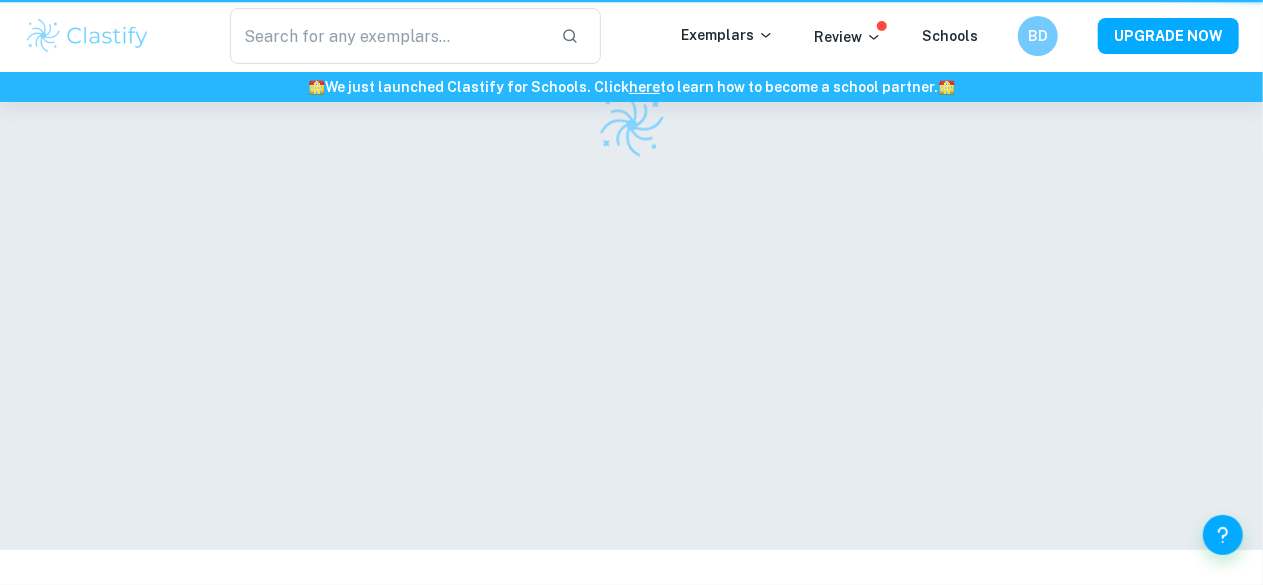 scroll, scrollTop: 0, scrollLeft: 0, axis: both 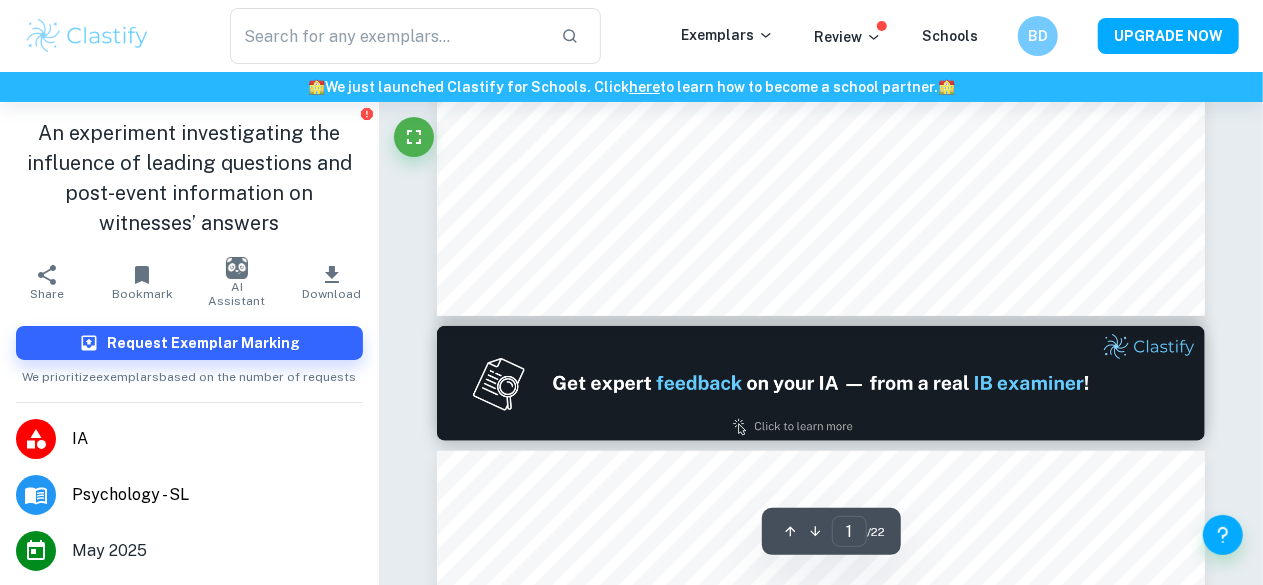 type on "2" 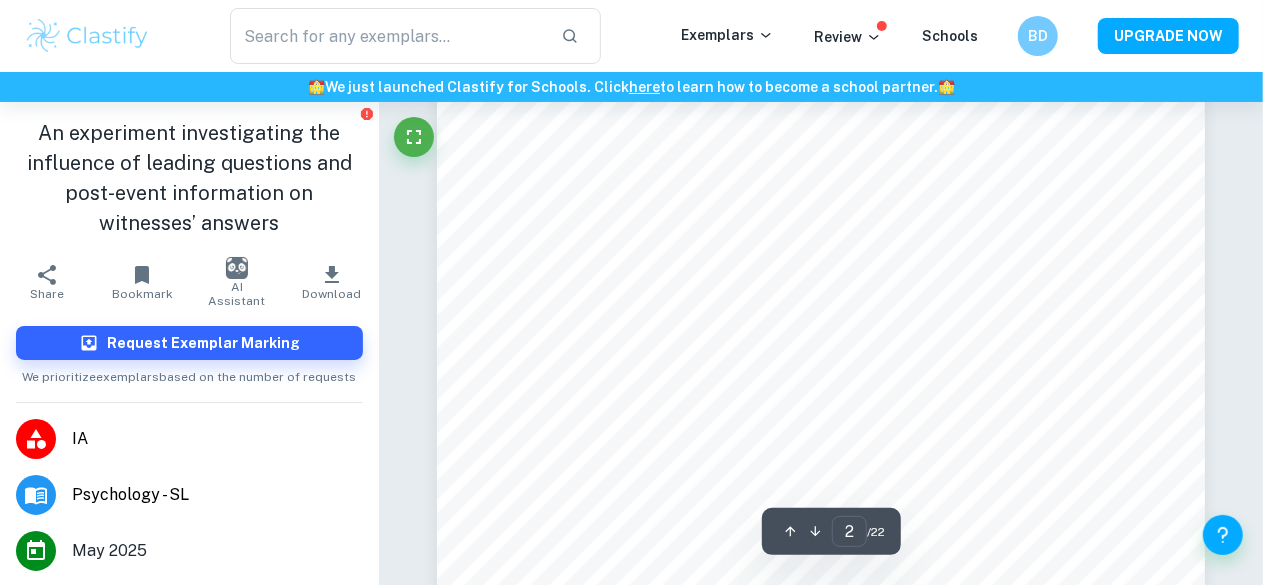 scroll, scrollTop: 1686, scrollLeft: 0, axis: vertical 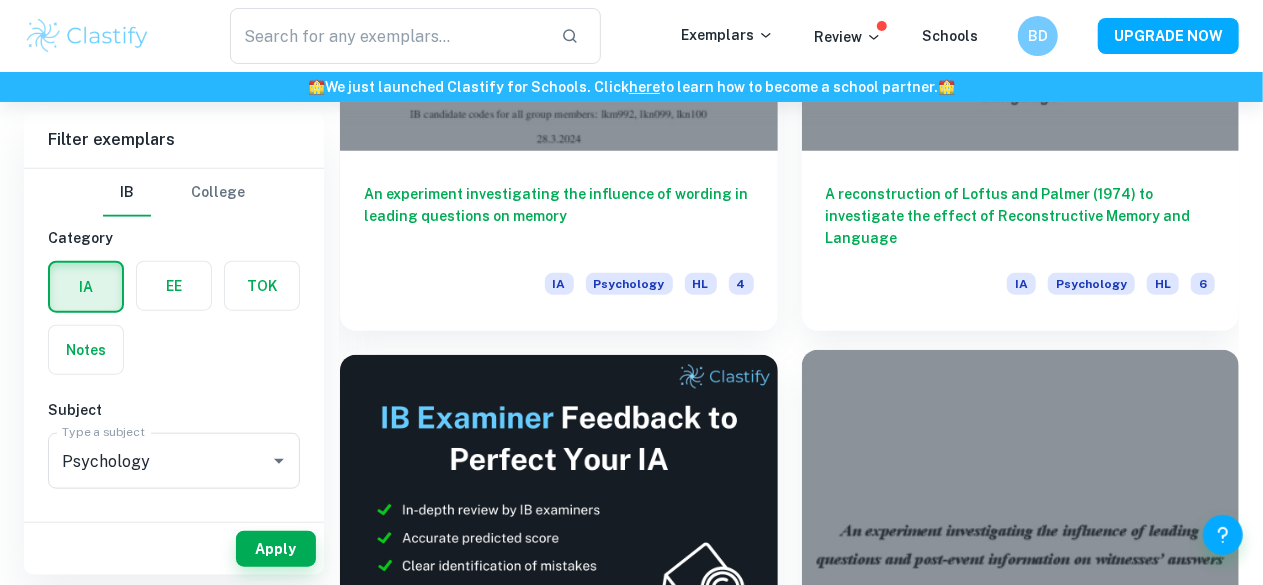 click at bounding box center [1021, 514] 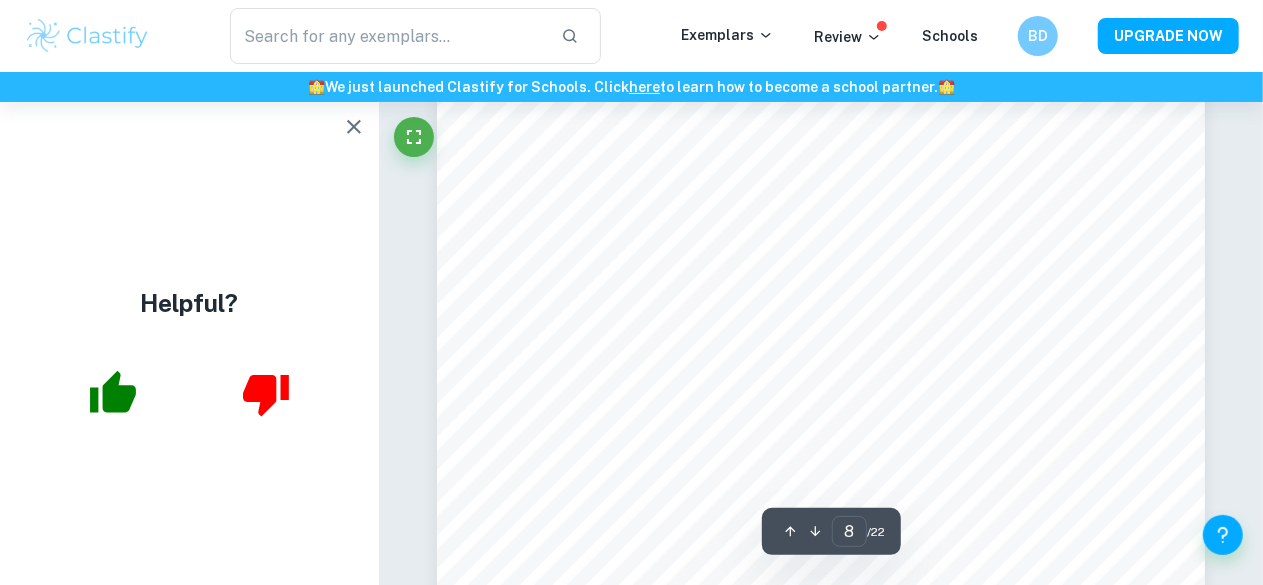 scroll, scrollTop: 8472, scrollLeft: 0, axis: vertical 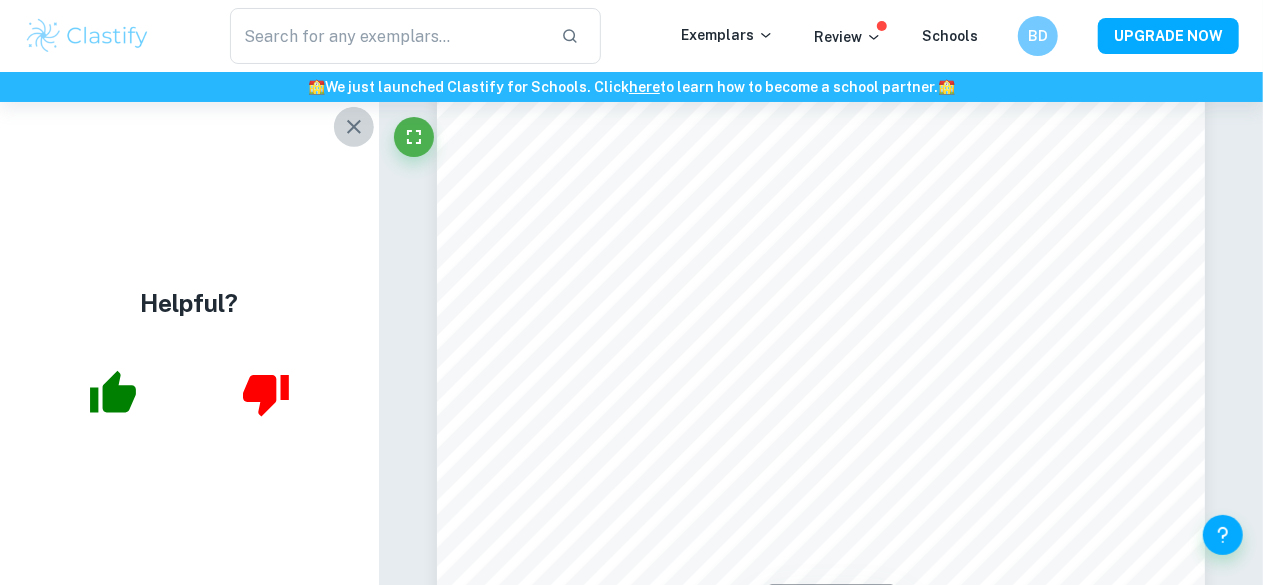 click 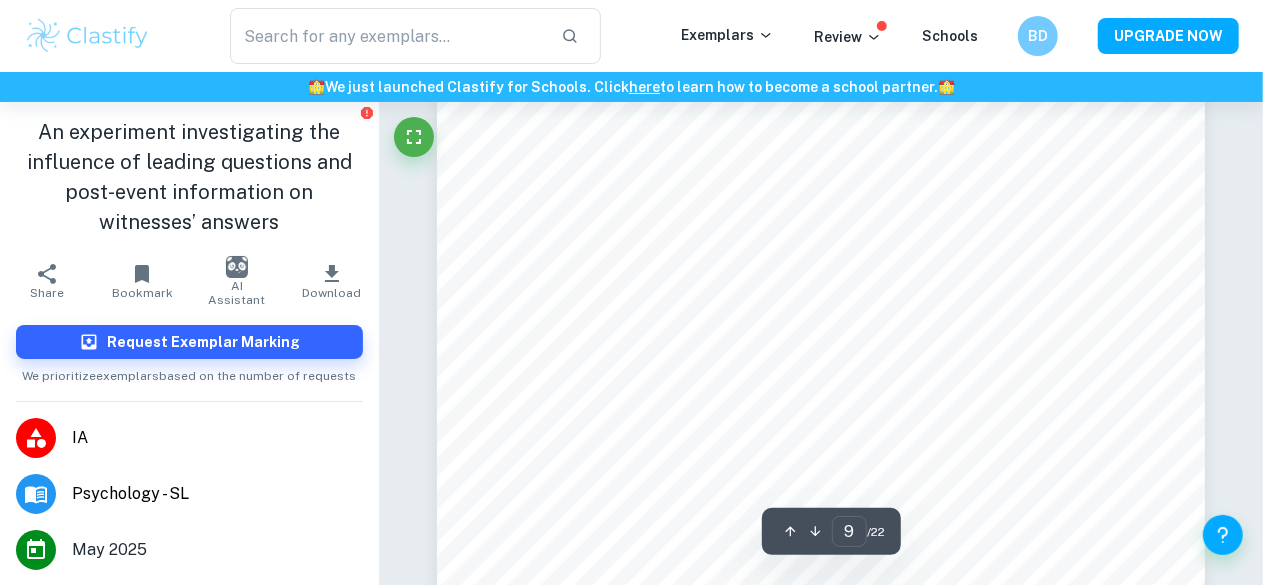 scroll, scrollTop: 9420, scrollLeft: 0, axis: vertical 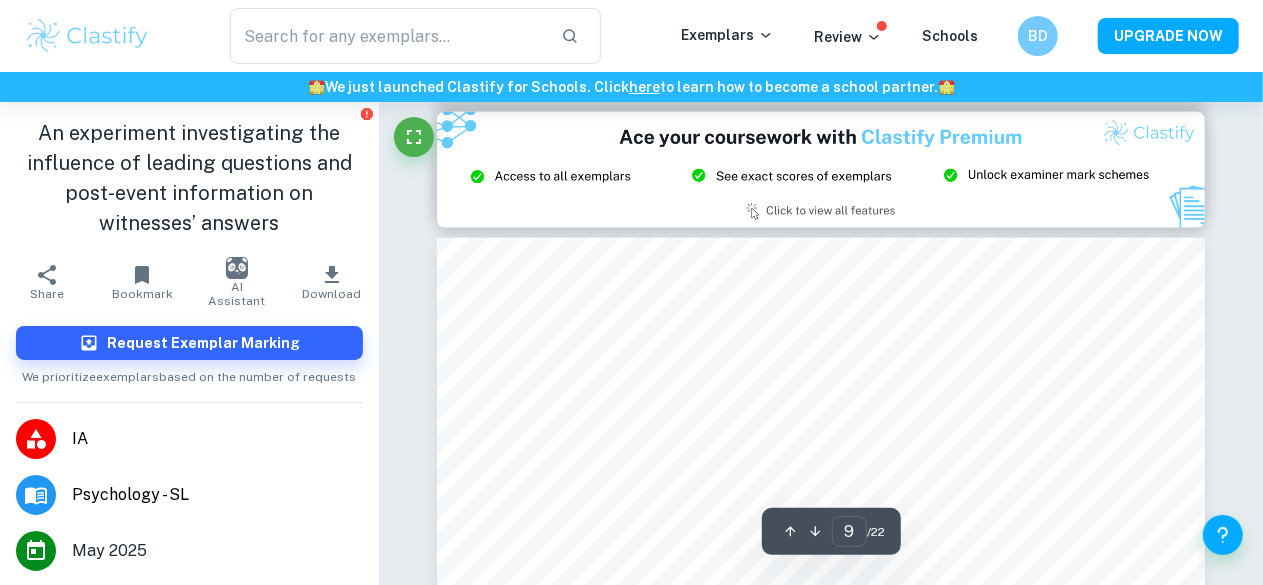type on "8" 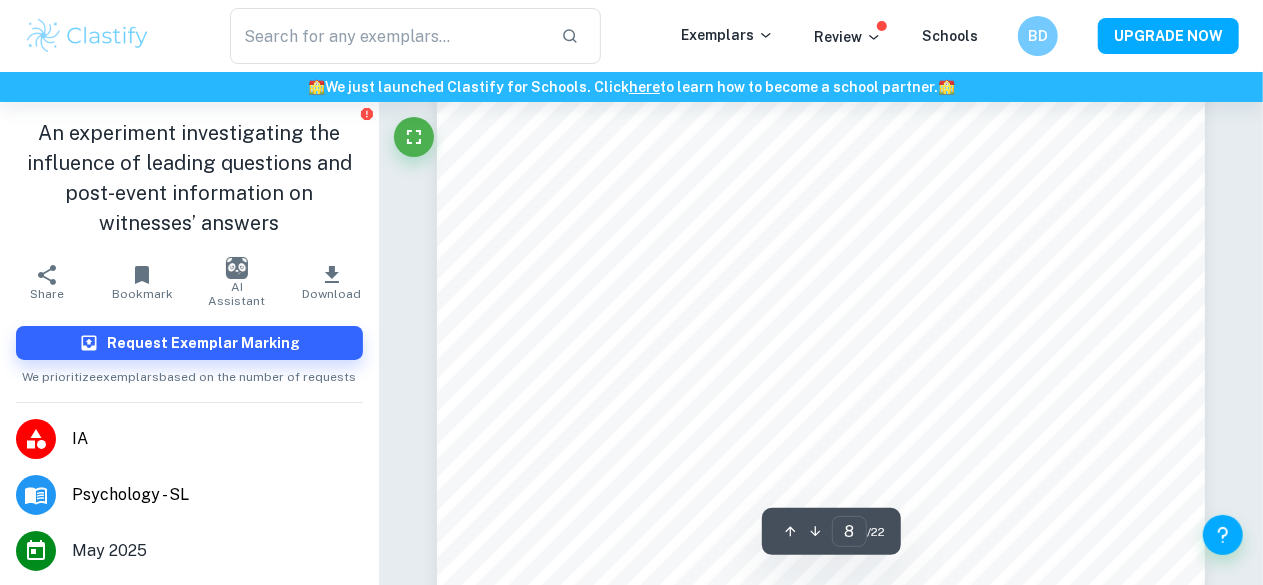 scroll, scrollTop: 8395, scrollLeft: 0, axis: vertical 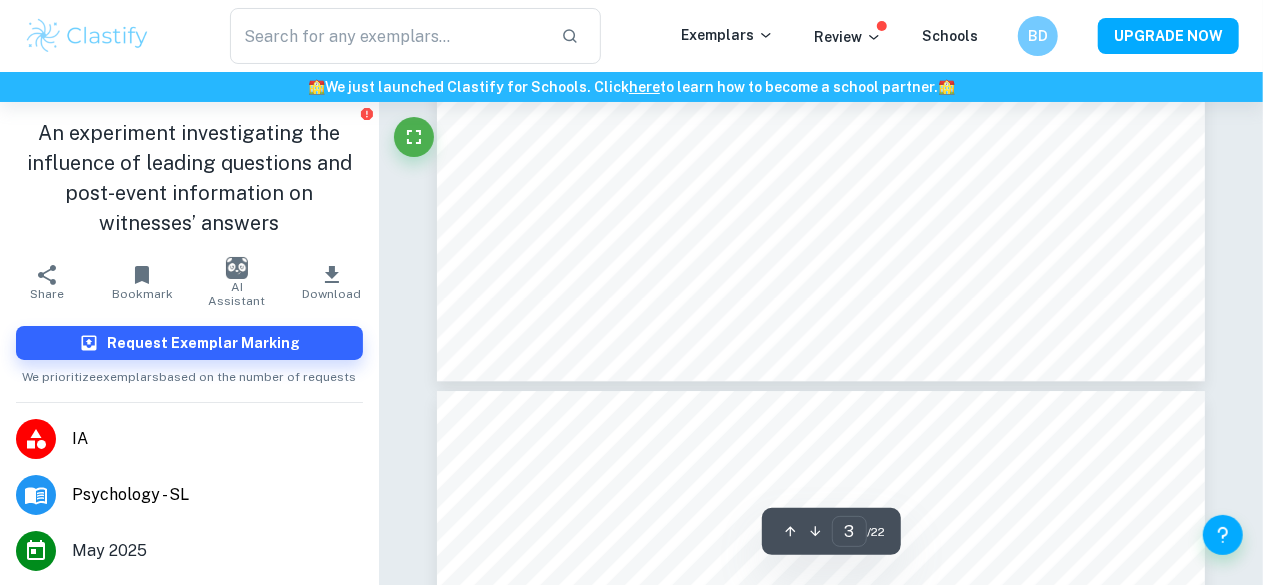 type on "4" 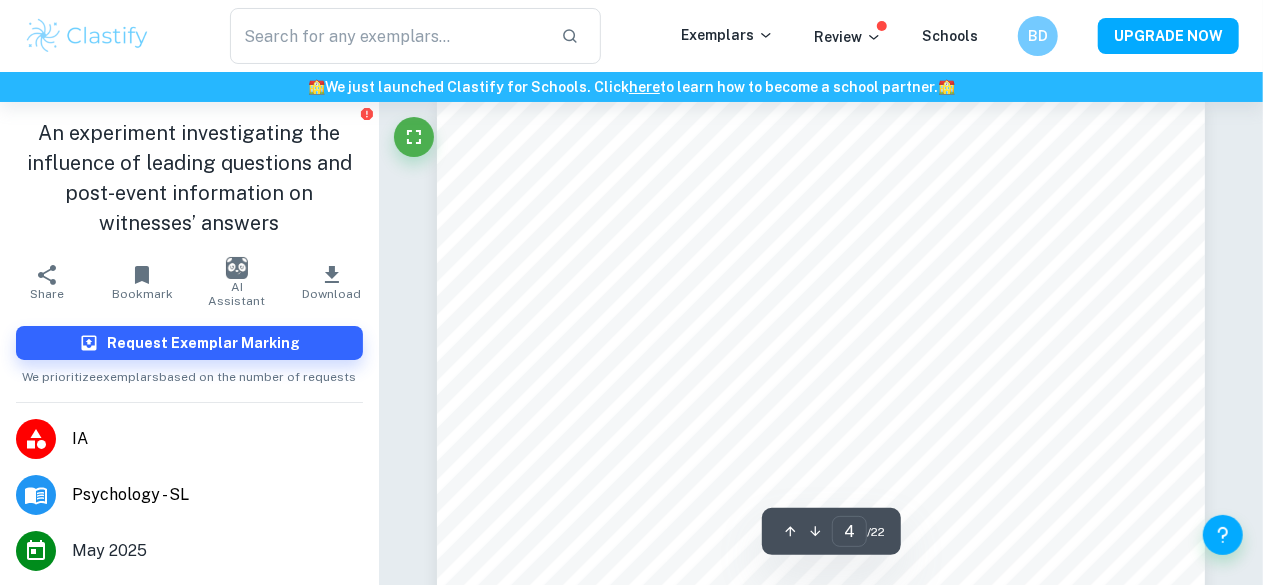 scroll, scrollTop: 3563, scrollLeft: 0, axis: vertical 